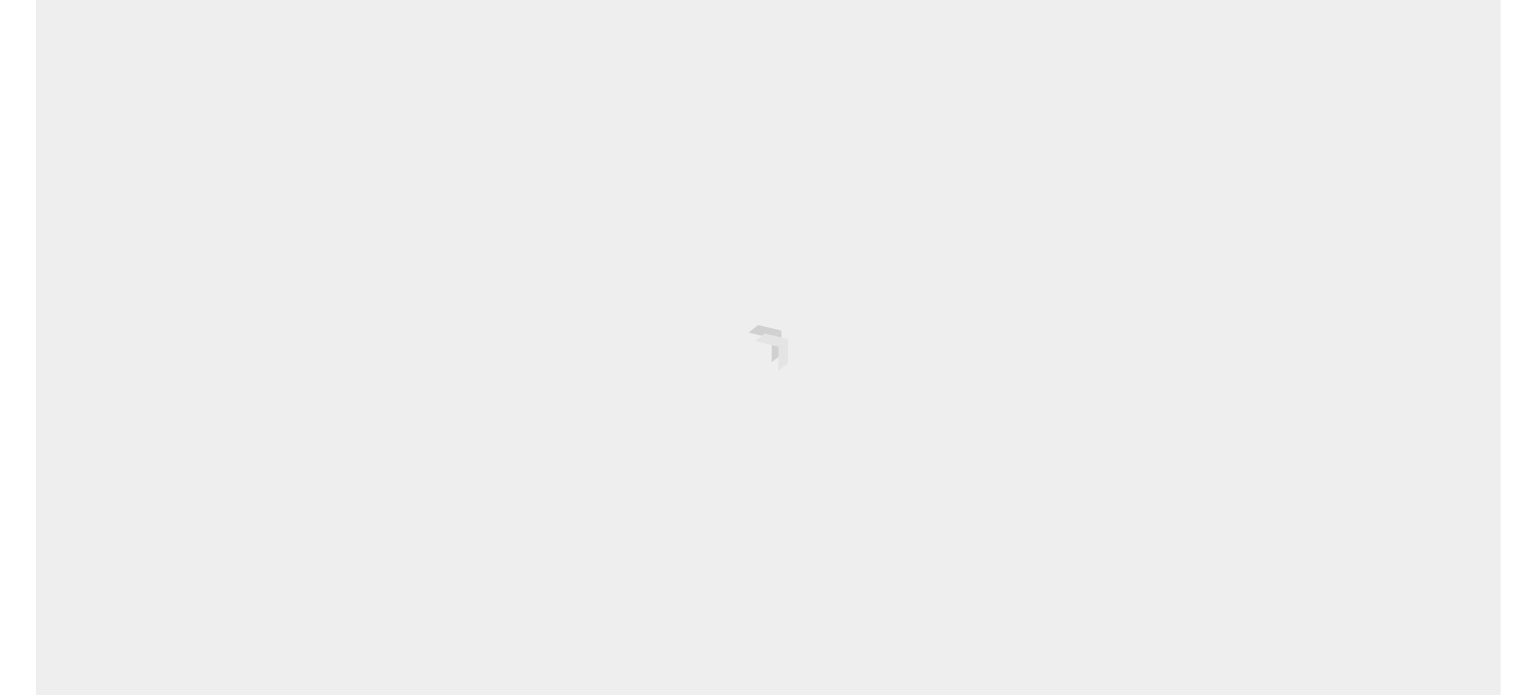 scroll, scrollTop: 0, scrollLeft: 0, axis: both 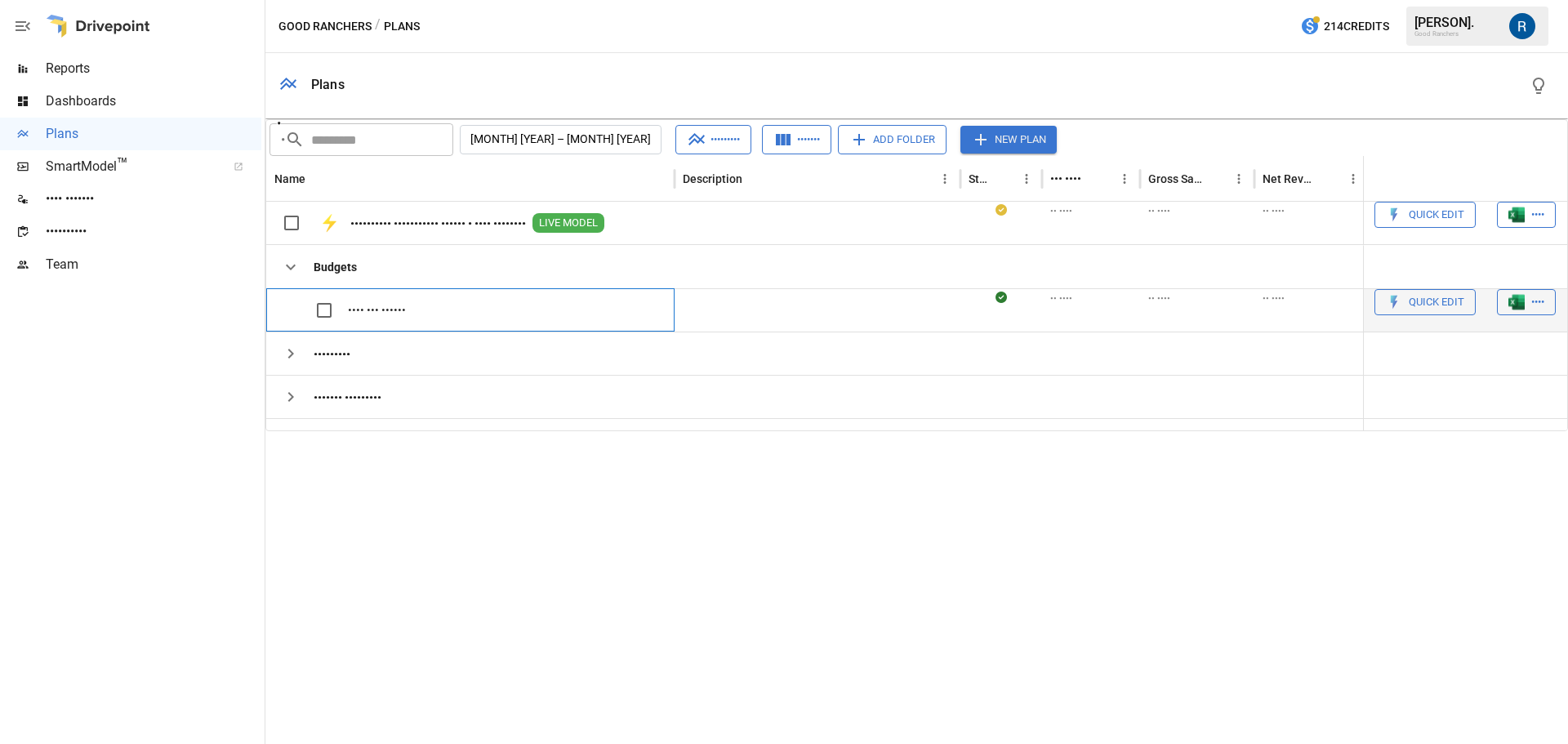 click on "•••• ••• ••••••" at bounding box center (470, 266) 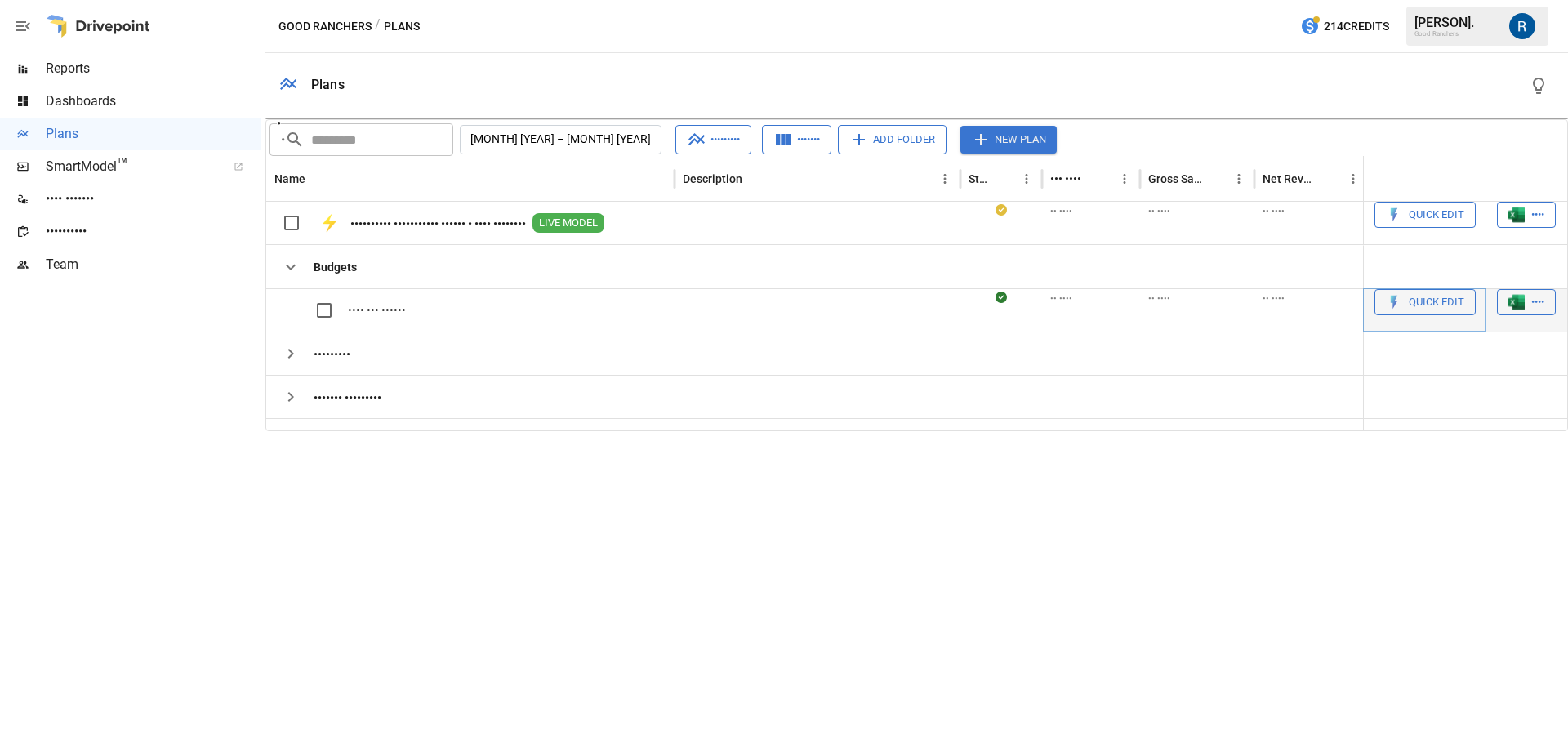 click on "Quick Edit" at bounding box center (1437, 302) 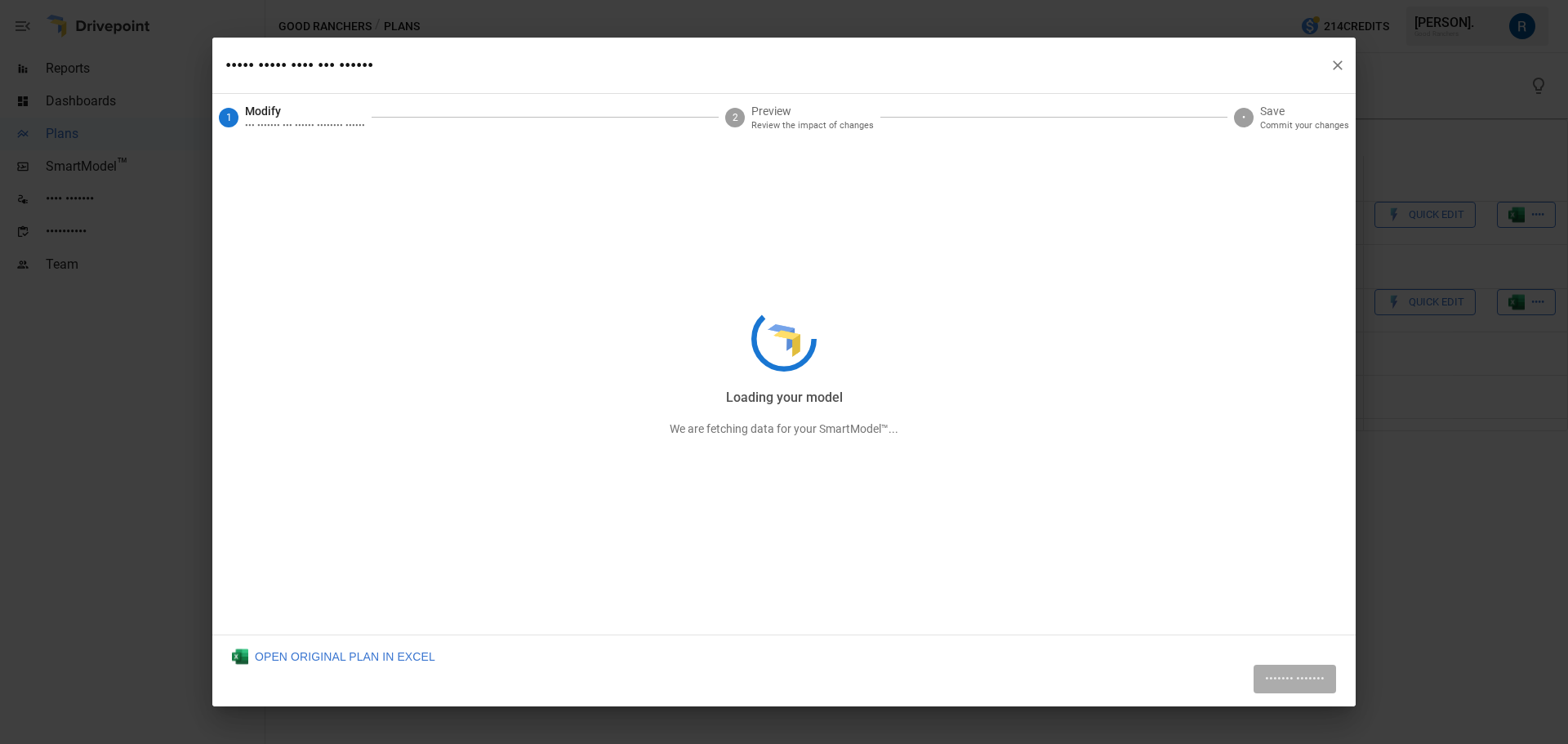 click on "Loading your model We are fetching data for your SmartModel™..." at bounding box center (784, 372) 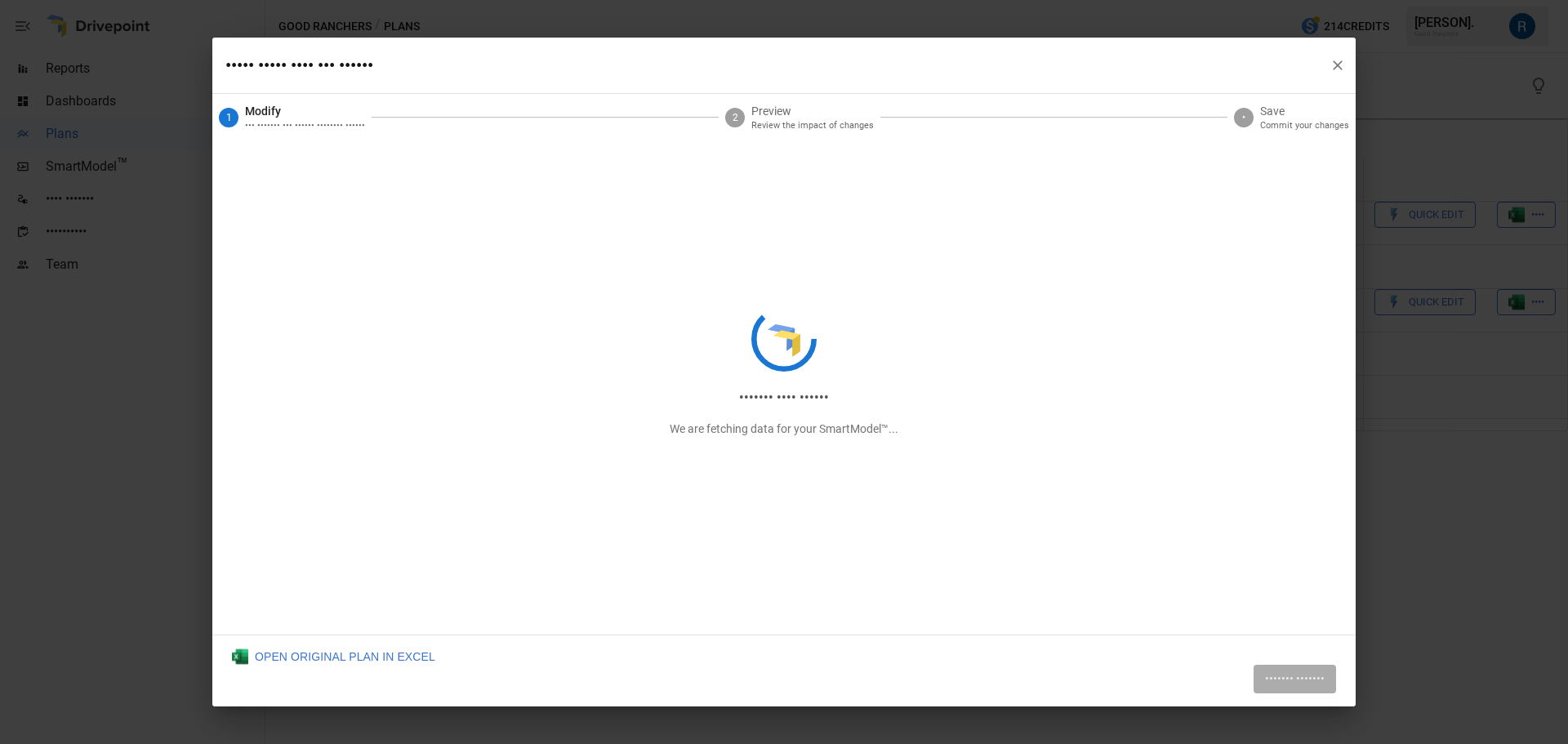 click on "Quick Edit:   2025 BoD Budget Loading your inputs We are fetching data for your SmartModel™... 1 Modify Add drivers and adjust forecast values 2 Preview Review the impact of changes 3 Save  Commit your changes OPEN ORIGINAL PLAN IN EXCEL PREVIEW RESULTS" at bounding box center [784, 372] 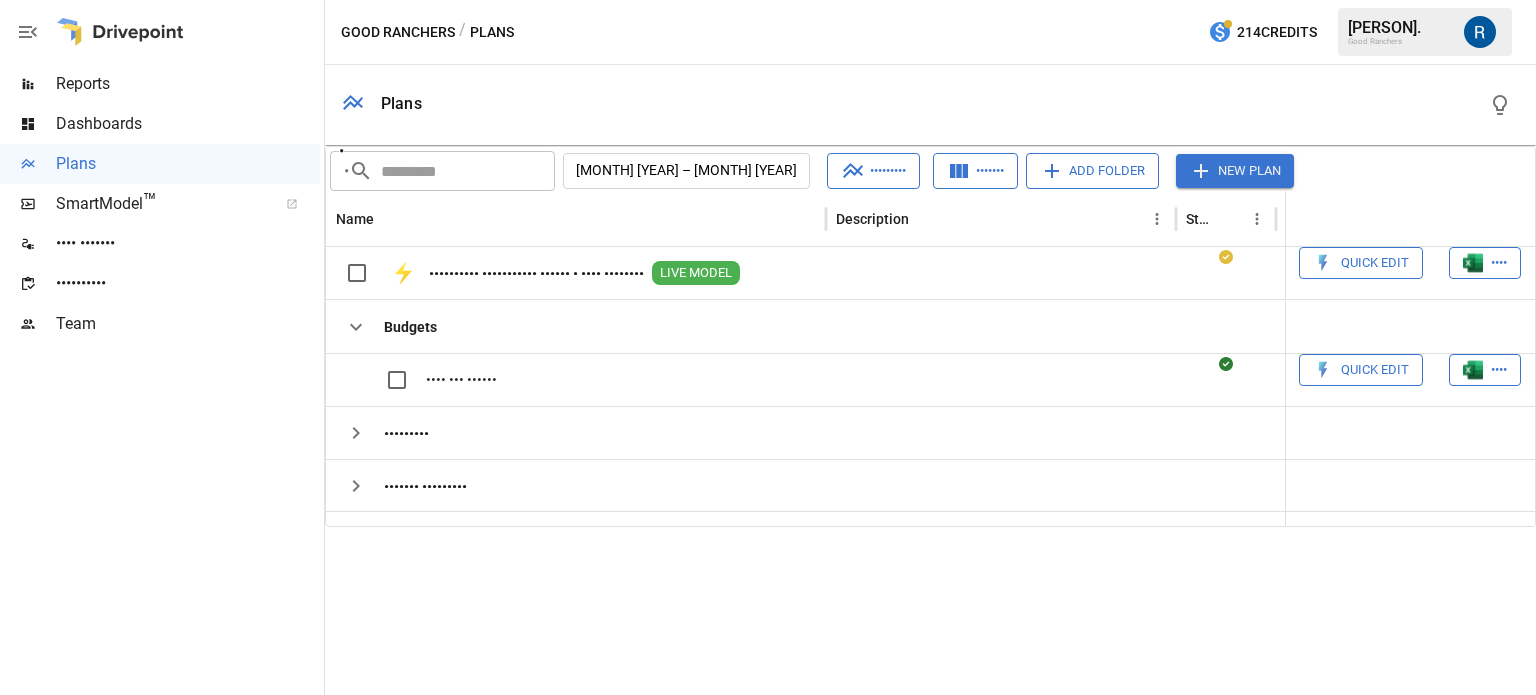 click on "Reports" at bounding box center [188, 84] 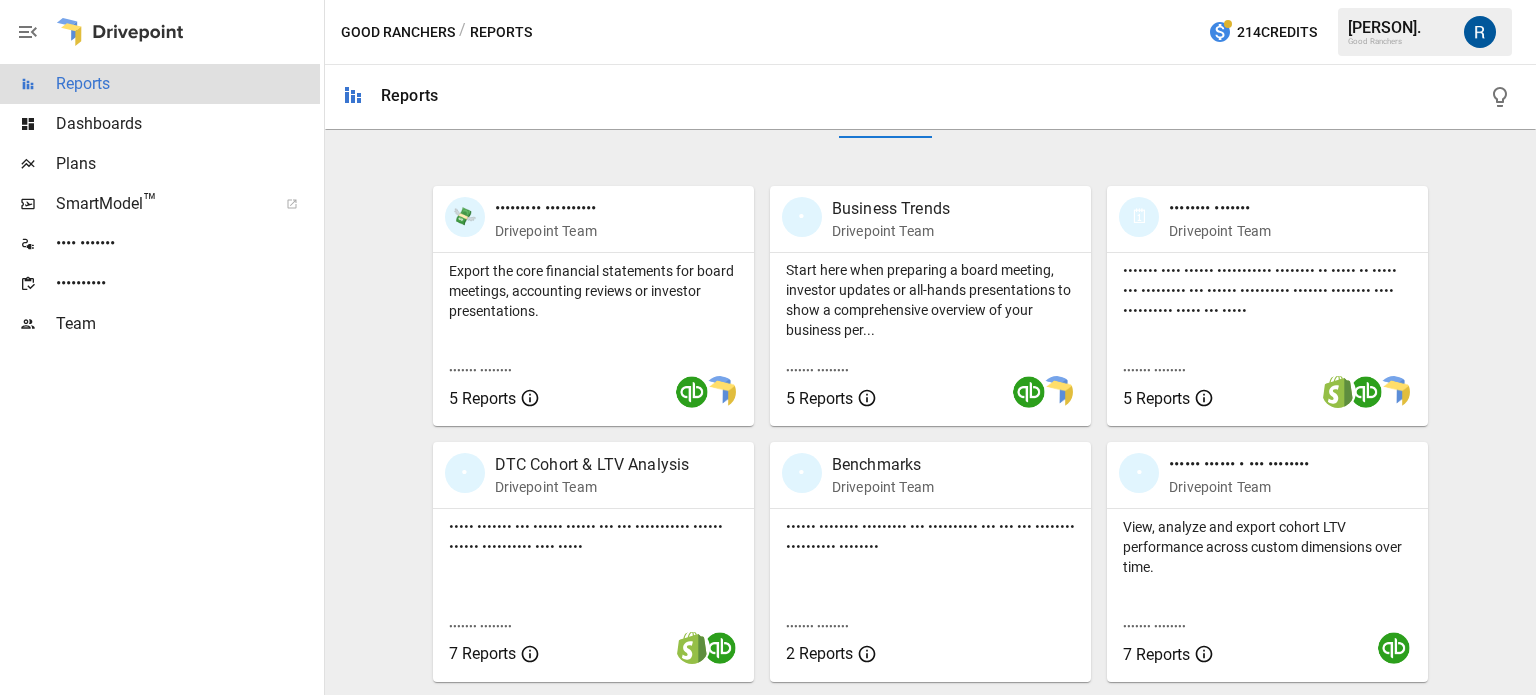 scroll, scrollTop: 500, scrollLeft: 0, axis: vertical 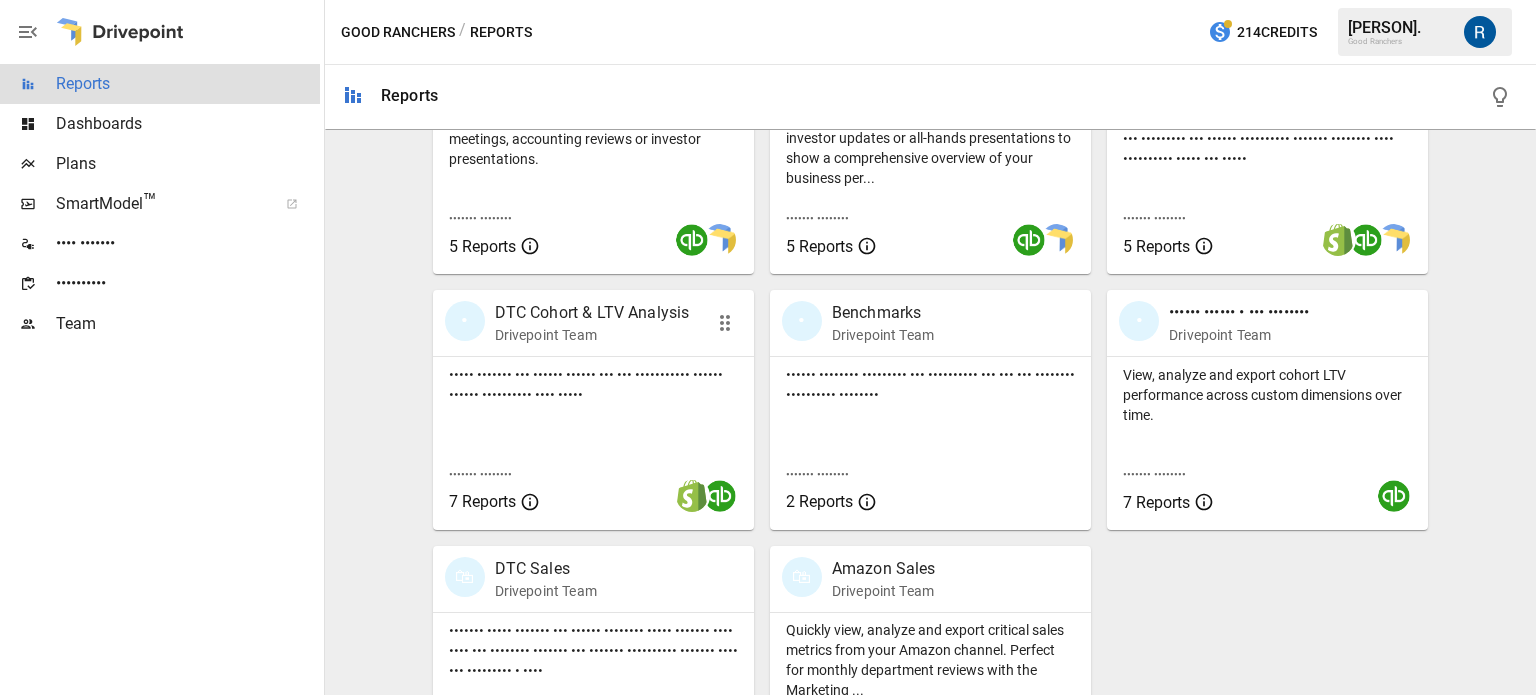 click on "👥 DTC Cohort & LTV Analysis Drivepoint Team" at bounding box center (593, 67) 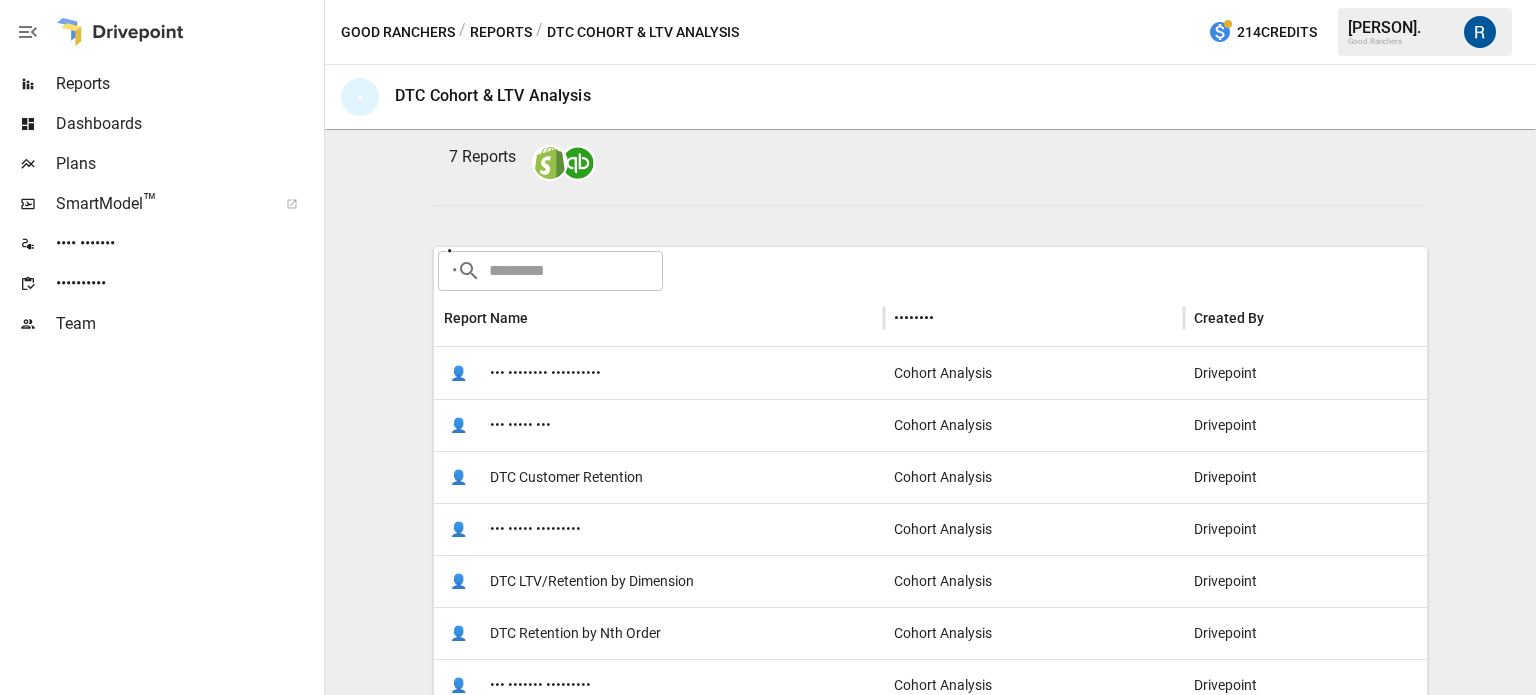 scroll, scrollTop: 388, scrollLeft: 0, axis: vertical 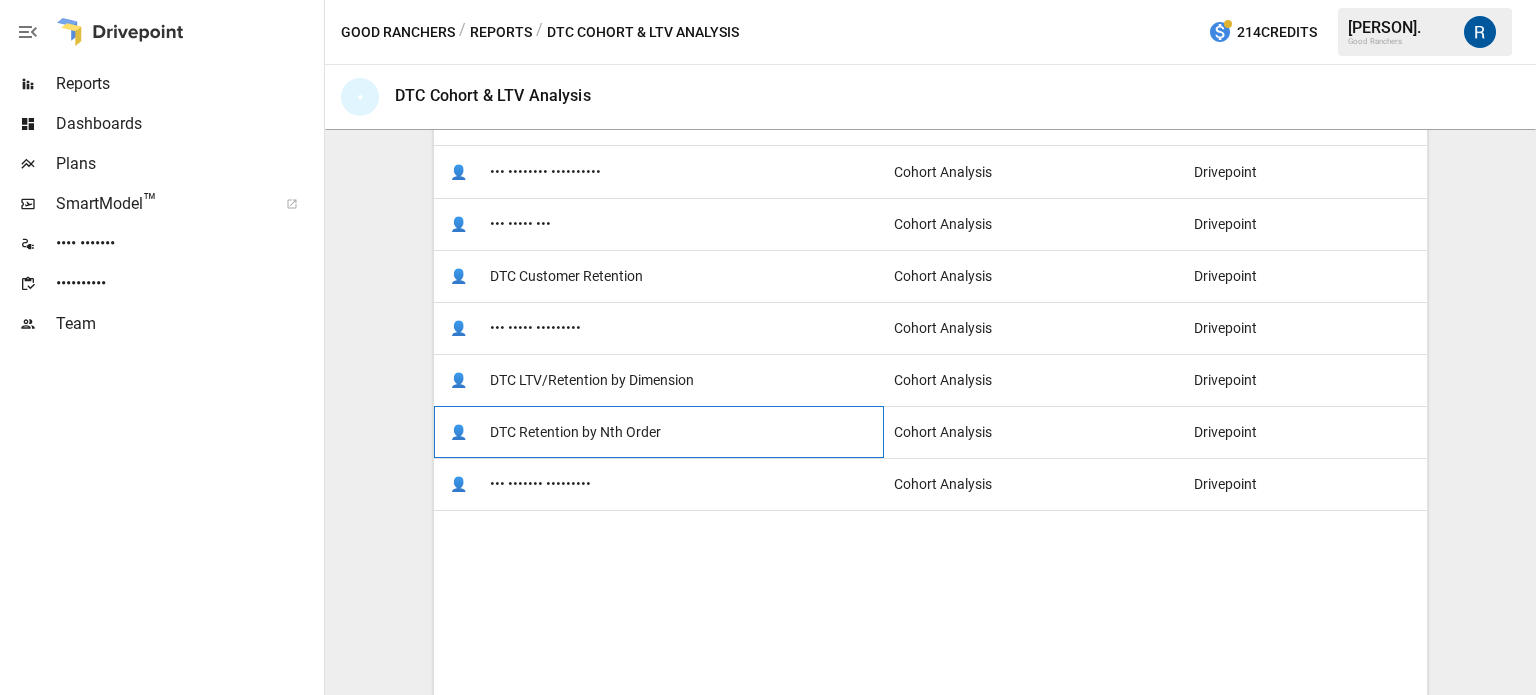 click on "DTC Retention by Nth Order" at bounding box center (545, 172) 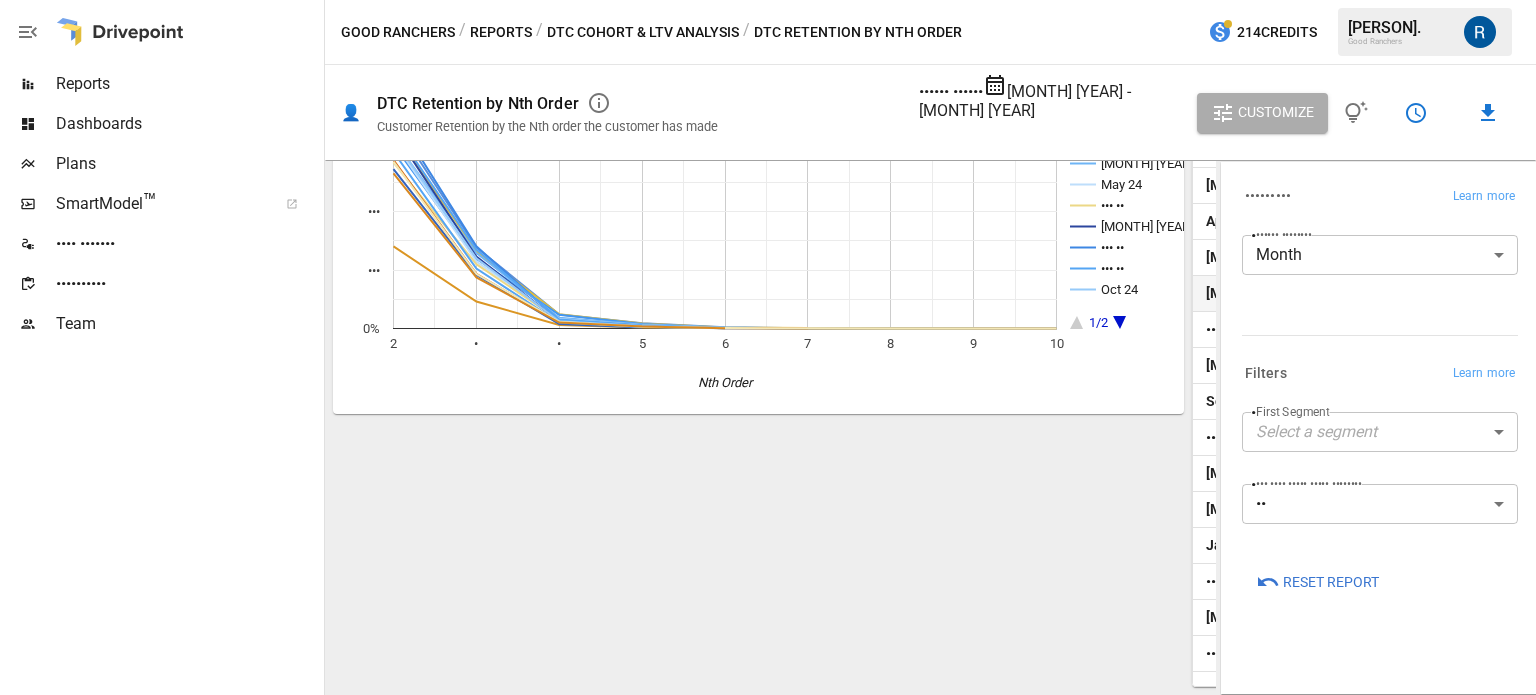 scroll, scrollTop: 400, scrollLeft: 0, axis: vertical 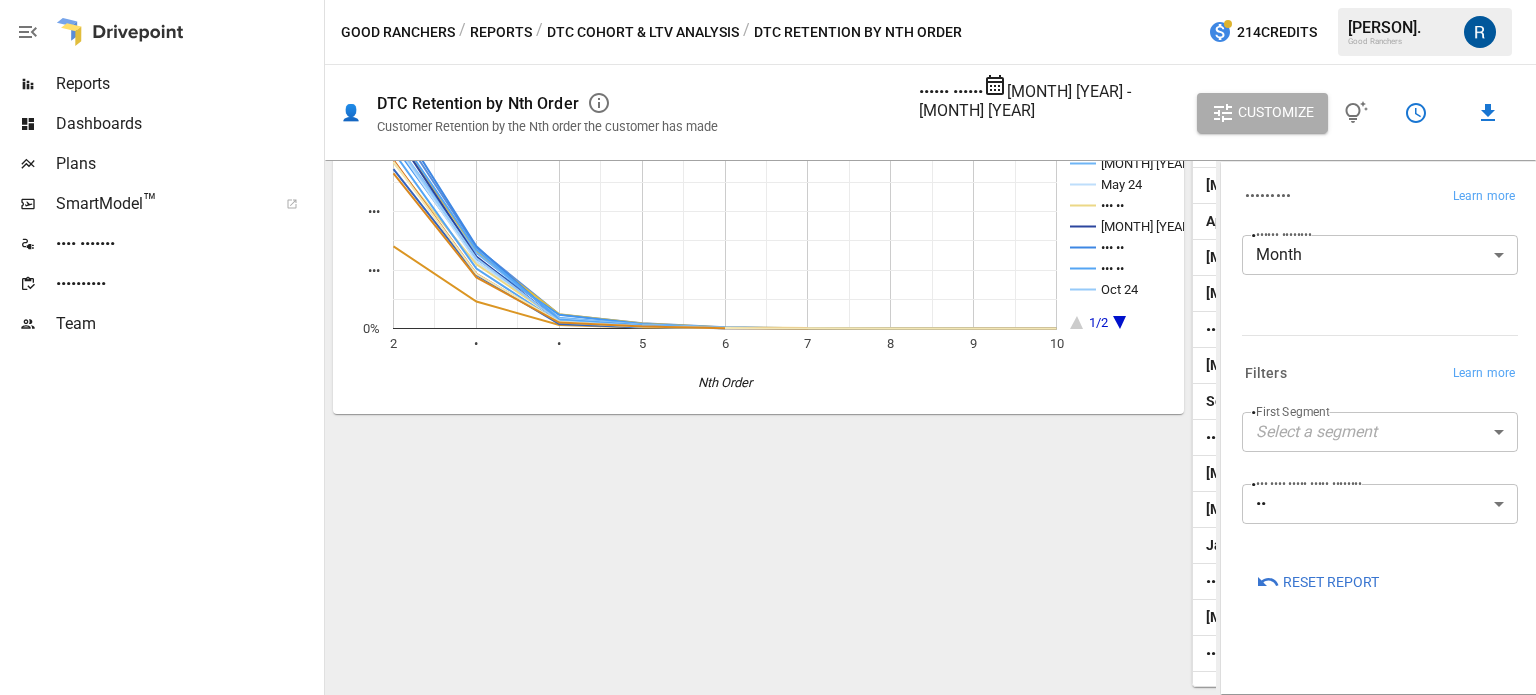 drag, startPoint x: 1216, startPoint y: 315, endPoint x: 1278, endPoint y: 315, distance: 62 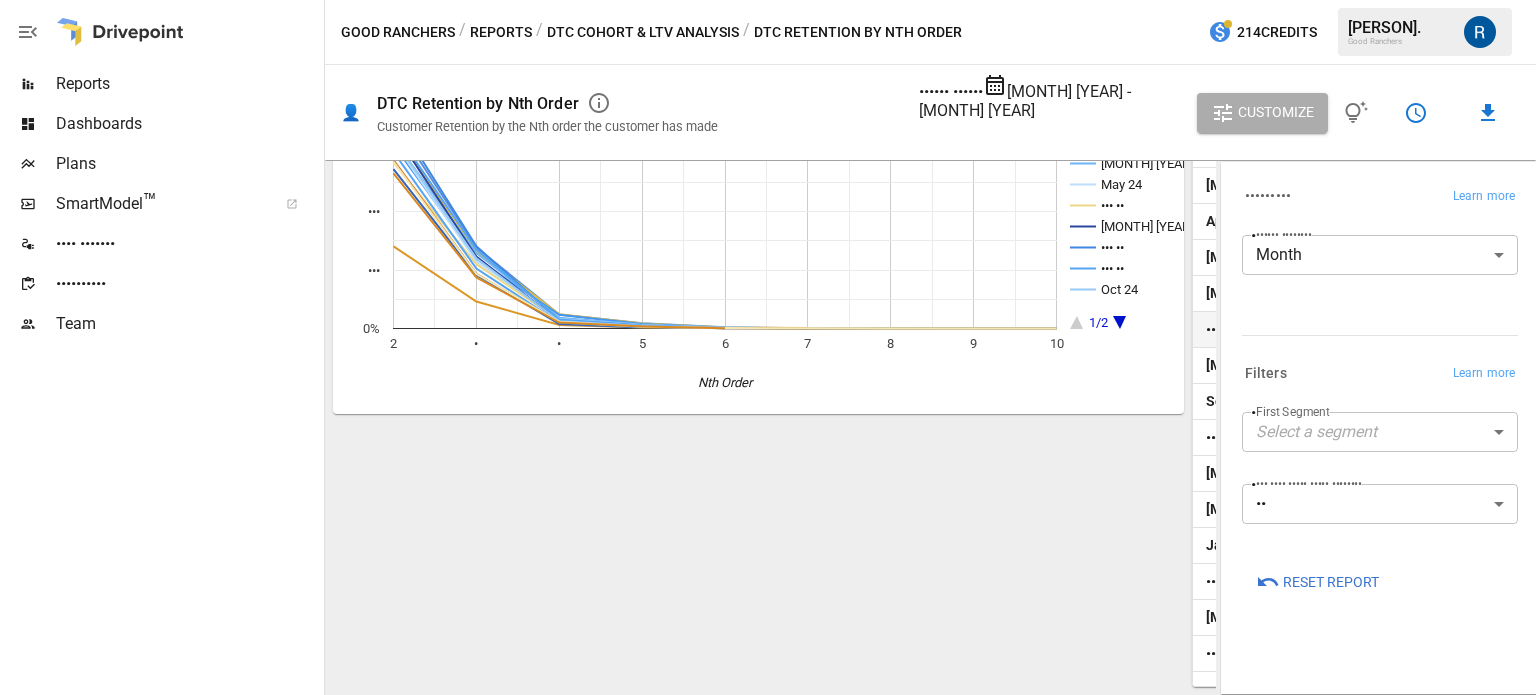 scroll, scrollTop: 148, scrollLeft: 0, axis: vertical 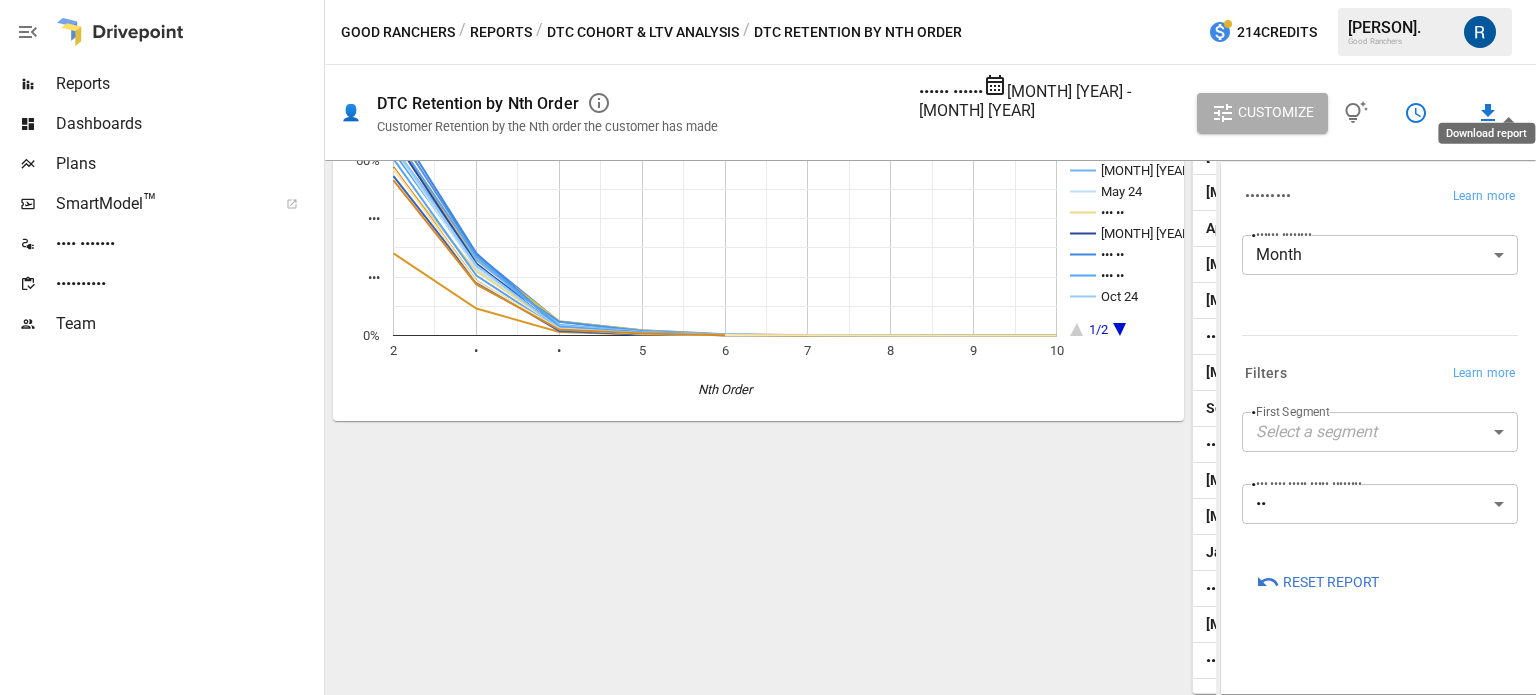 click at bounding box center (1488, 112) 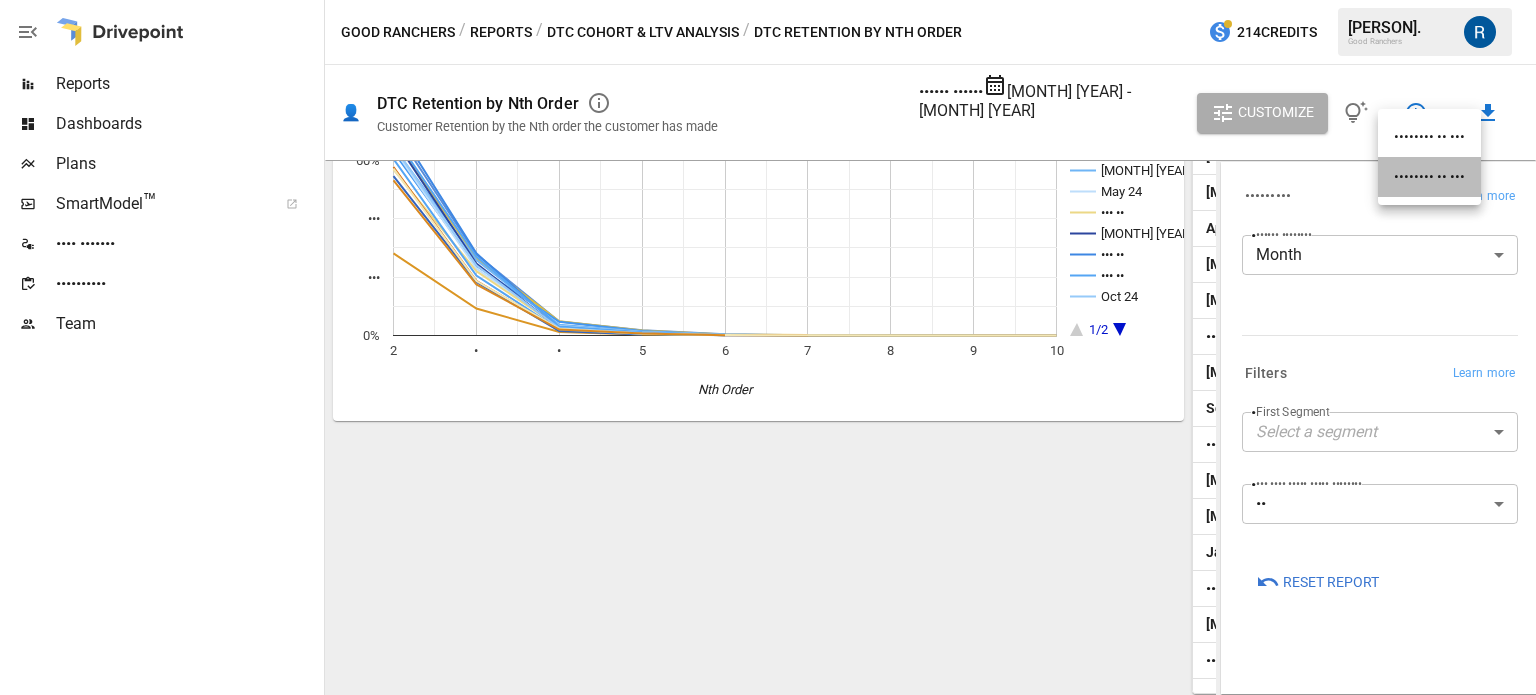 click on "•••••••• •• •••" at bounding box center [1429, 177] 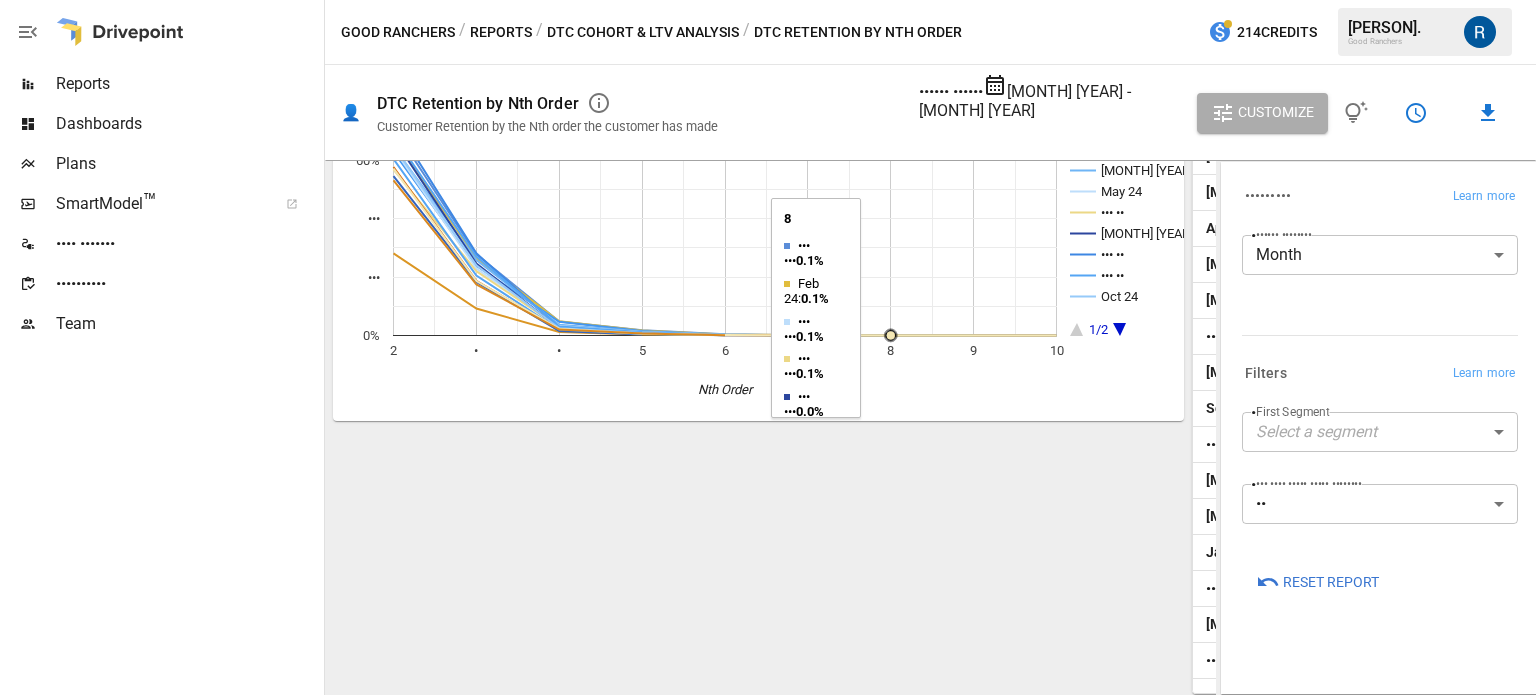 type 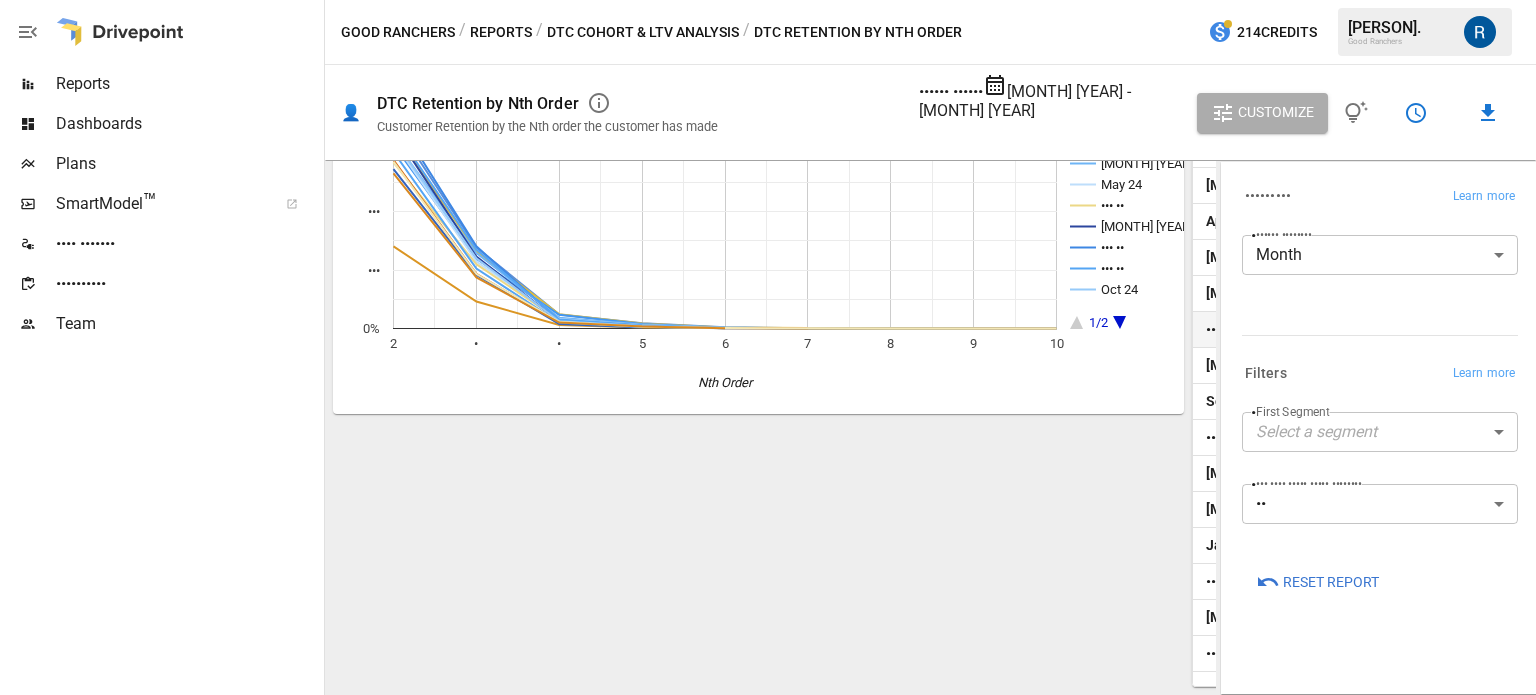 scroll, scrollTop: 448, scrollLeft: 0, axis: vertical 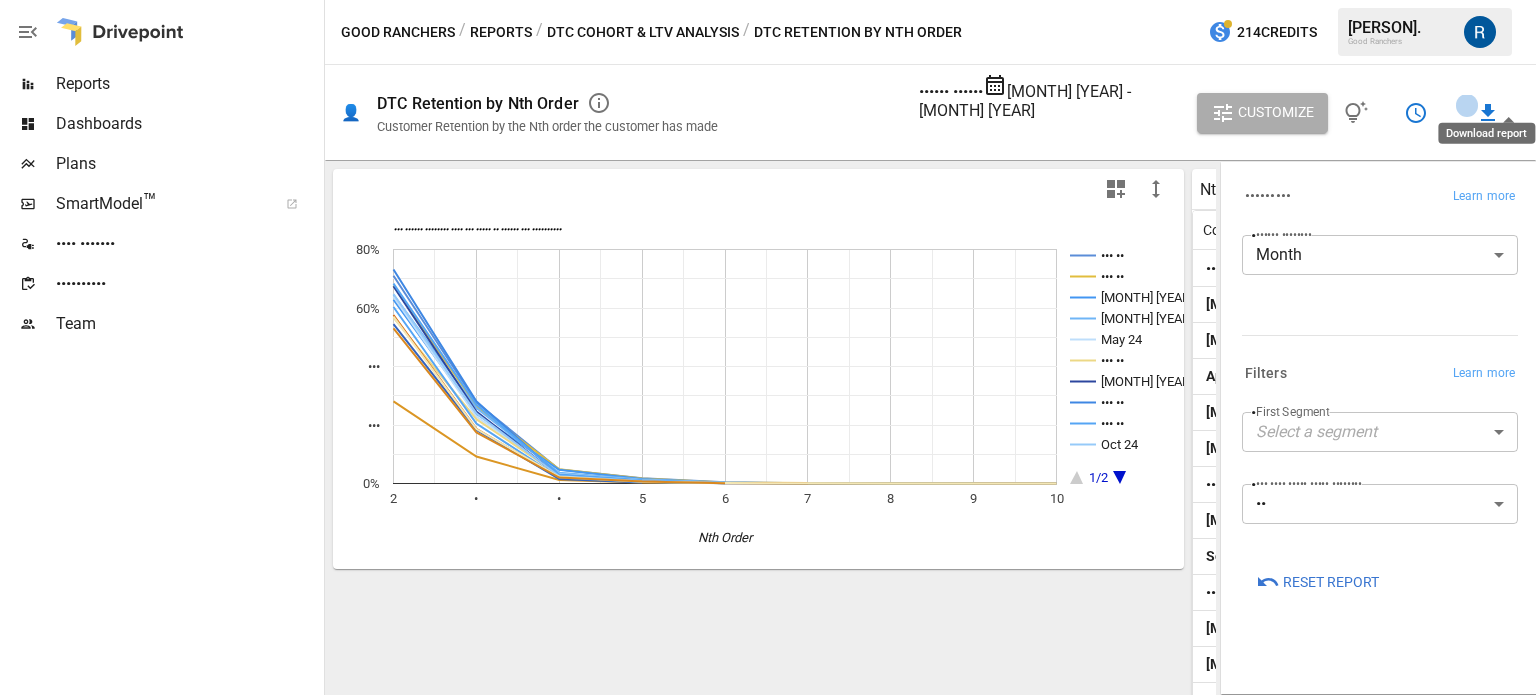 click on "Reports" at bounding box center (501, 32) 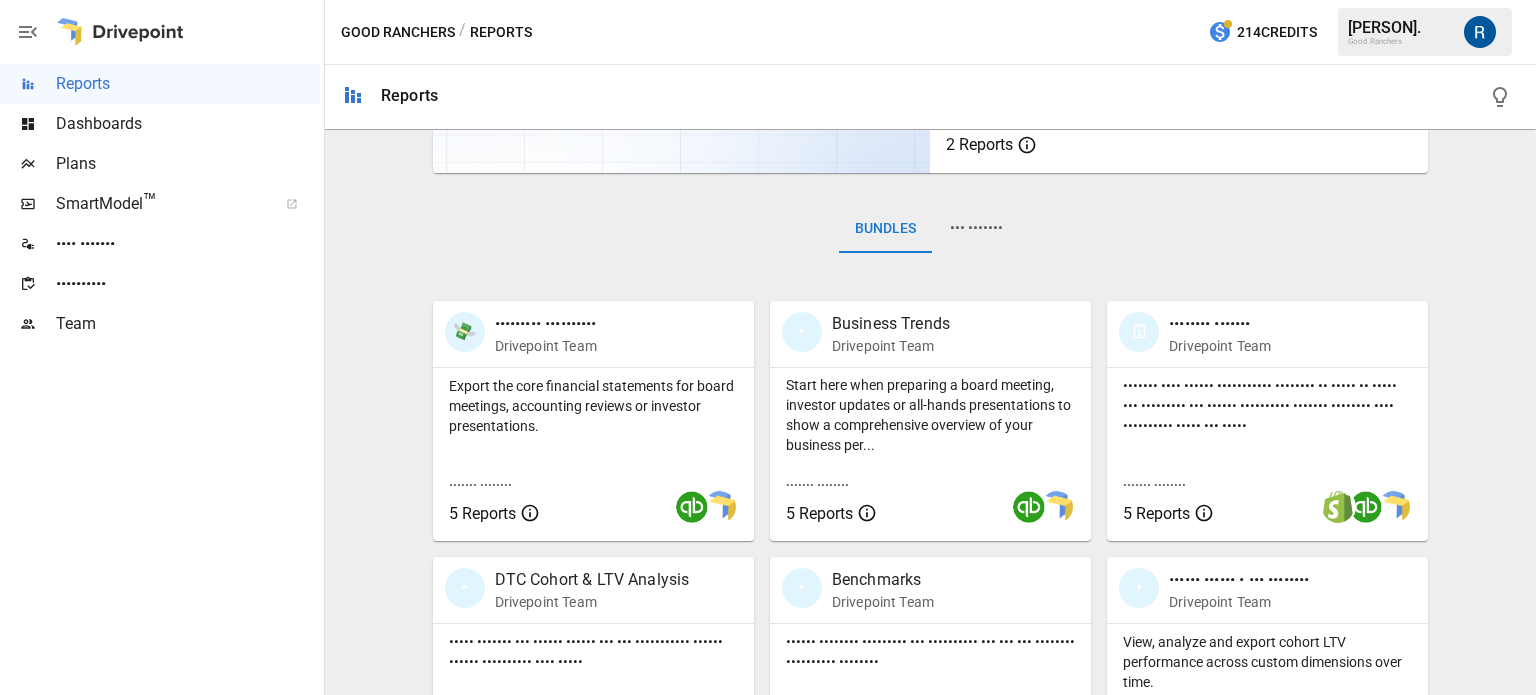 scroll, scrollTop: 500, scrollLeft: 0, axis: vertical 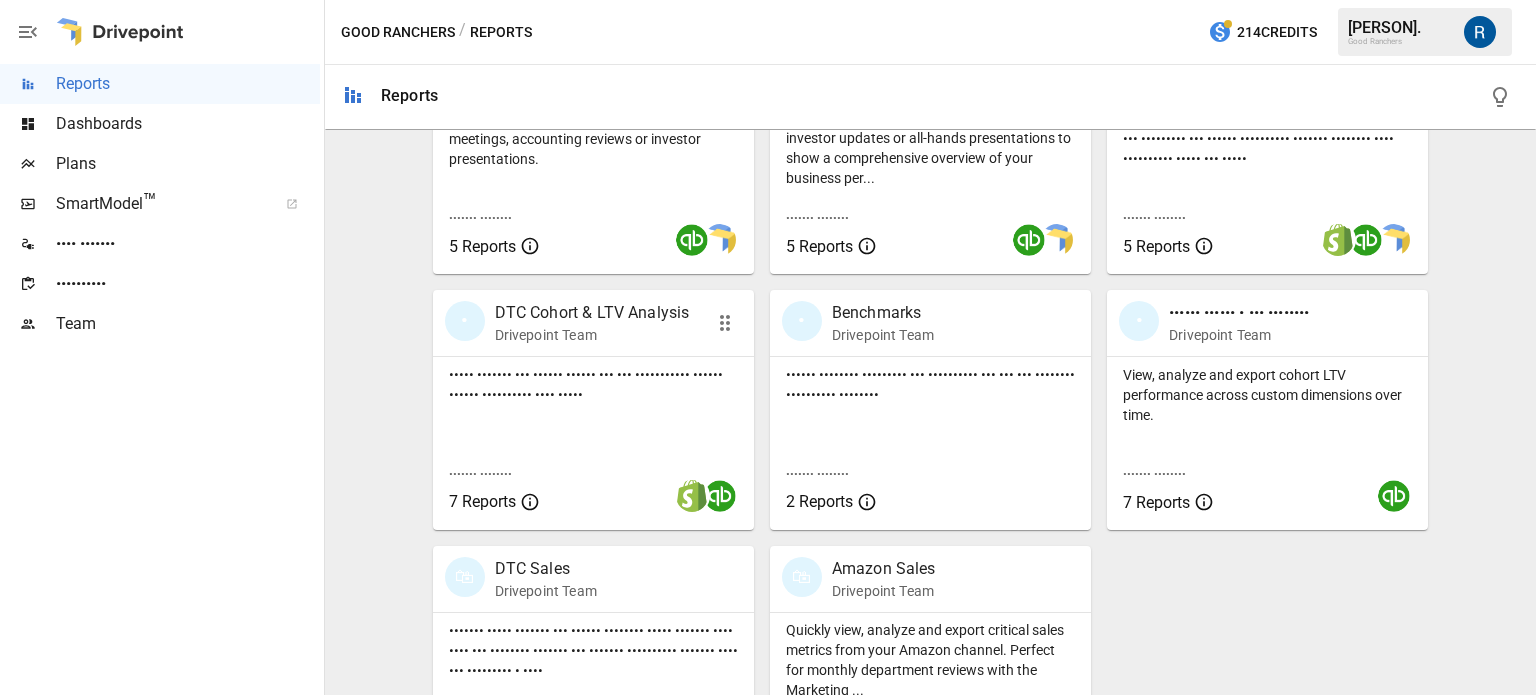 click on "DTC Cohort & LTV Analysis" at bounding box center [546, 57] 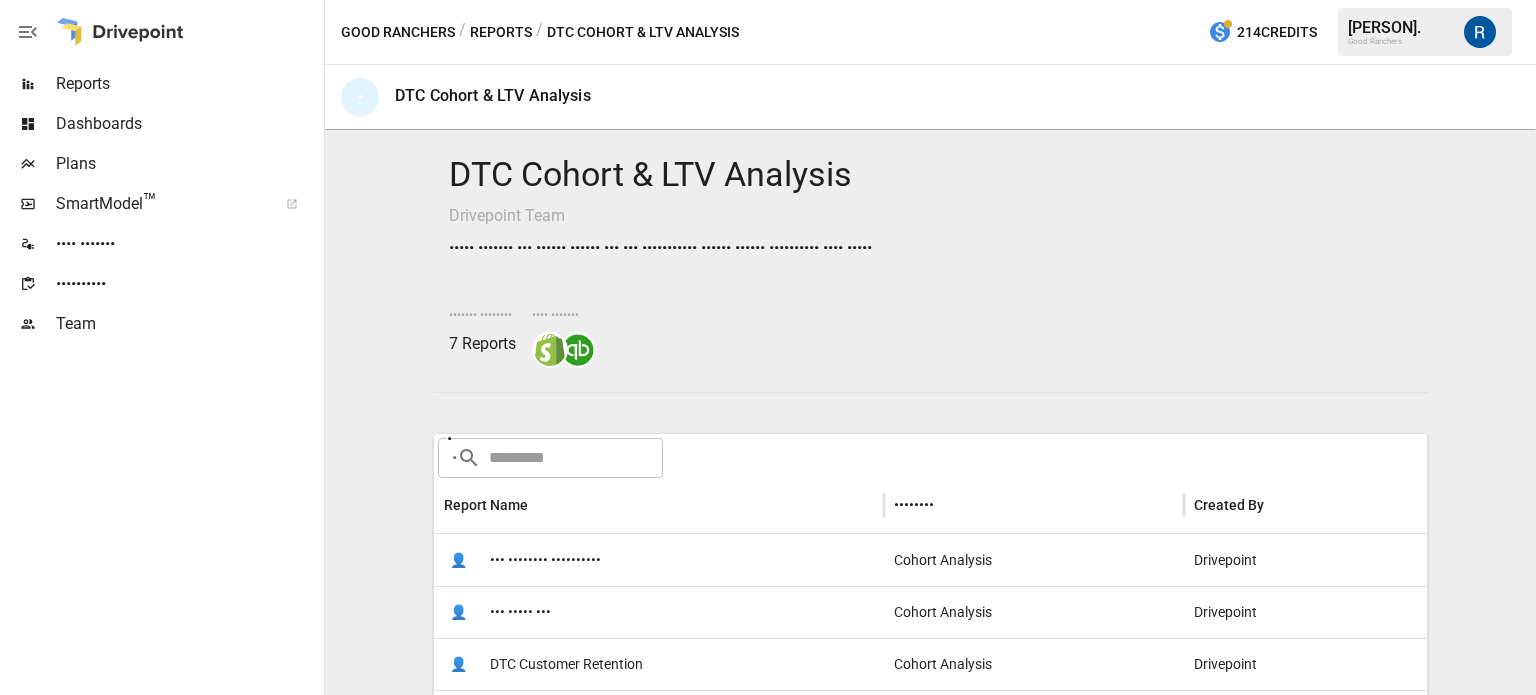 scroll, scrollTop: 300, scrollLeft: 0, axis: vertical 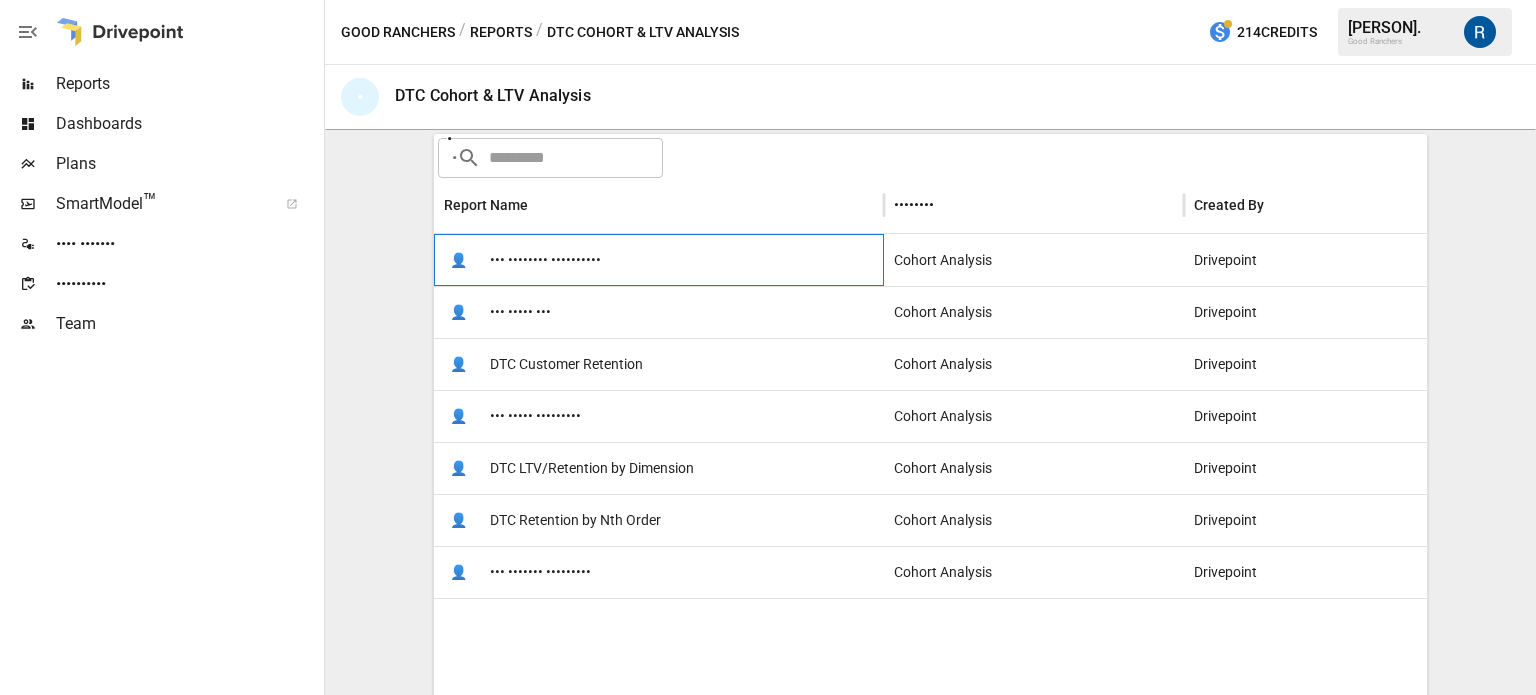 click on "••• •••••••• ••••••••••" at bounding box center (545, 260) 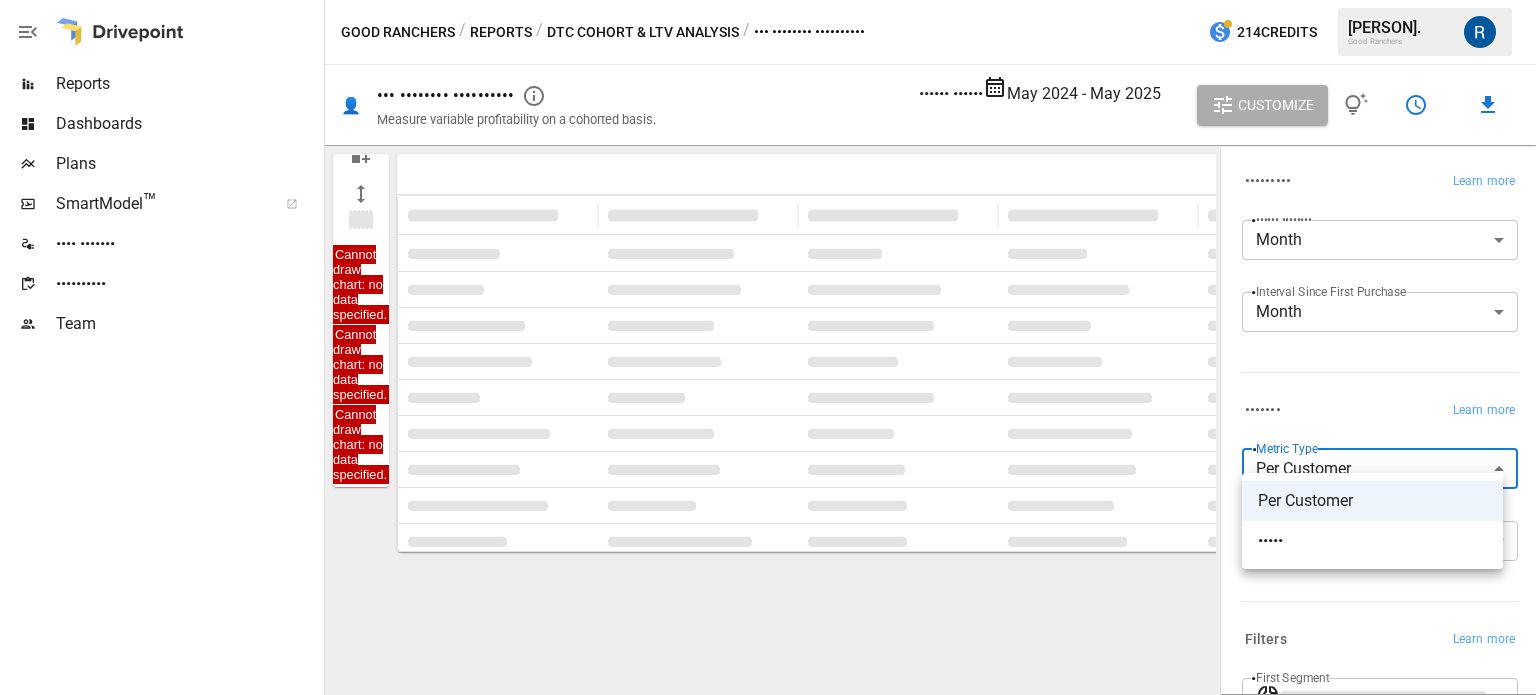 click on "**********" at bounding box center [768, 0] 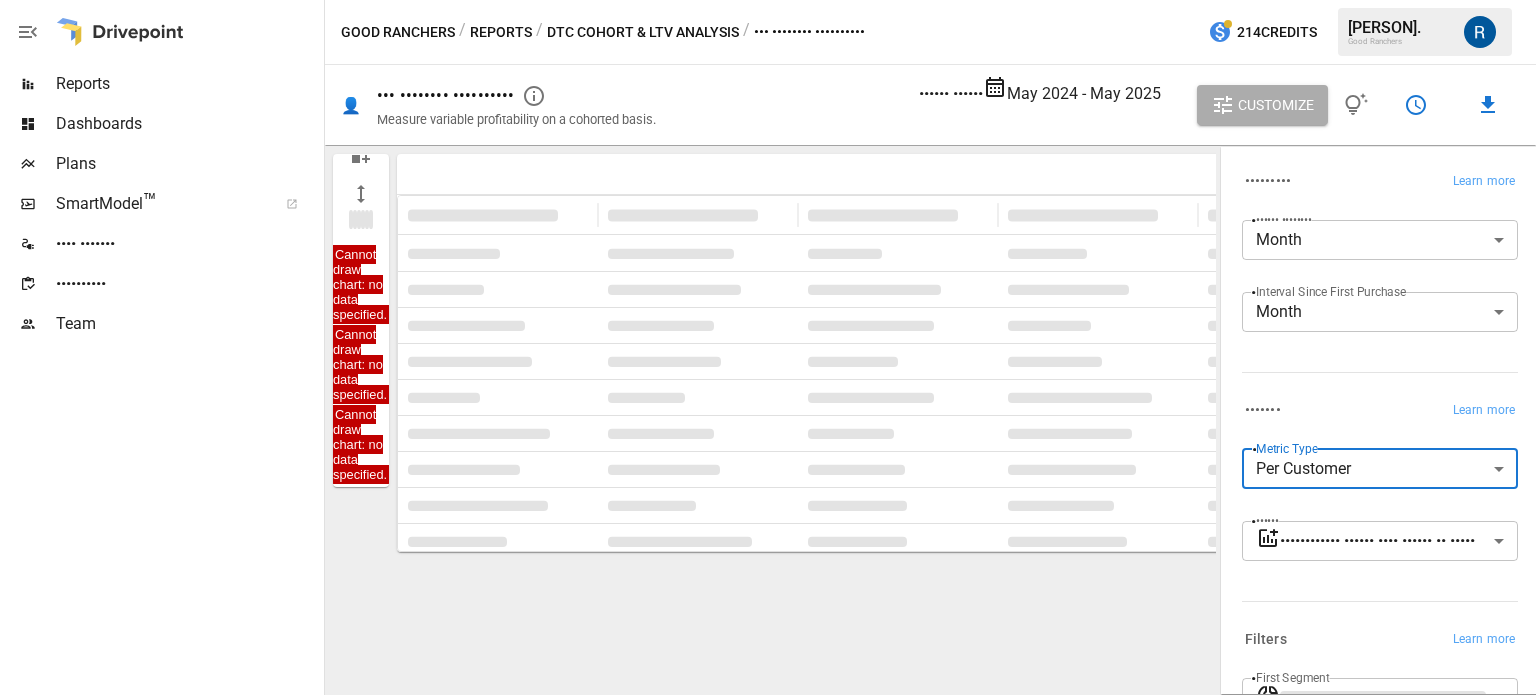 click on "•••••• •••••••••••• •••••• •••• •••••• •• ••••• •••••••••••••••••••••••••••••••••••••••• •" at bounding box center (1376, 545) 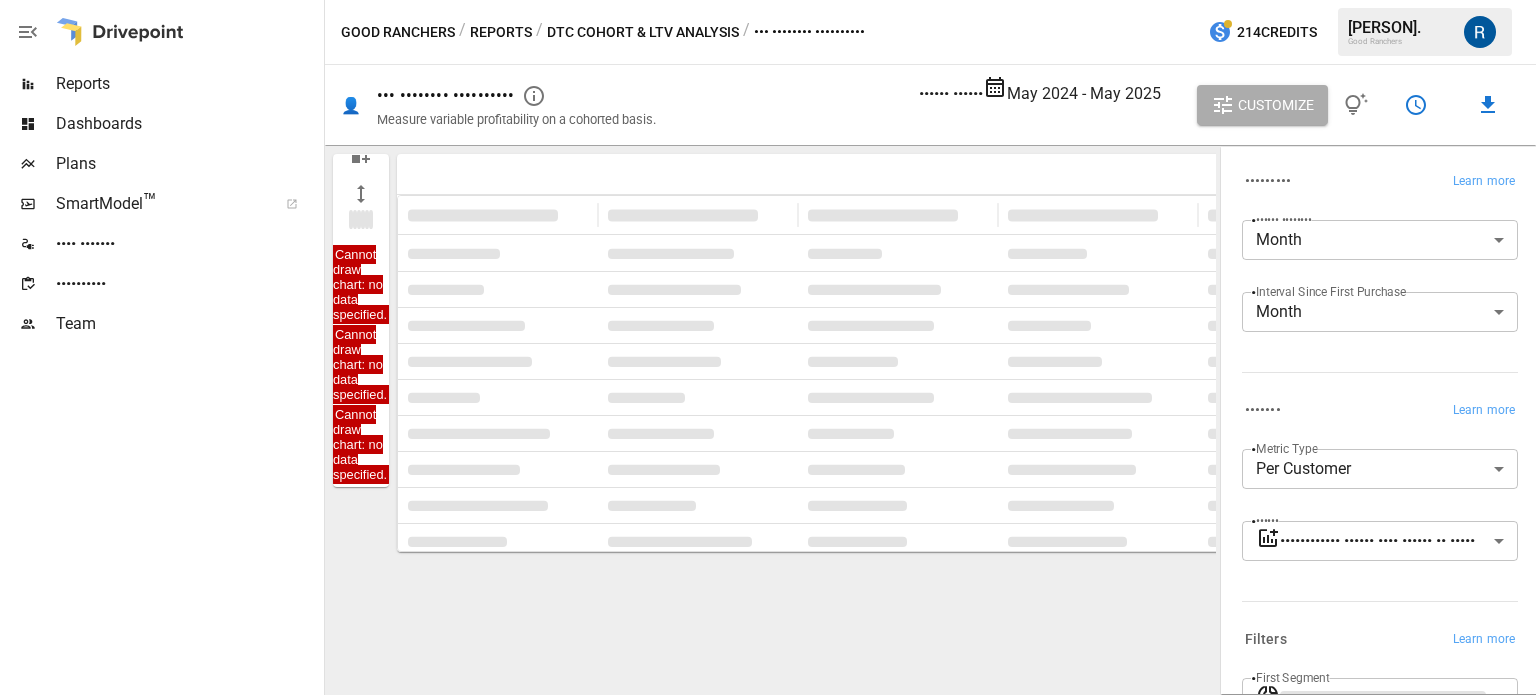 click on "•••••• •••••••••••• •••••• •••• •••••• •• ••••• •••••••••••••••••••••••••••••••••••••••• •" at bounding box center [1376, 545] 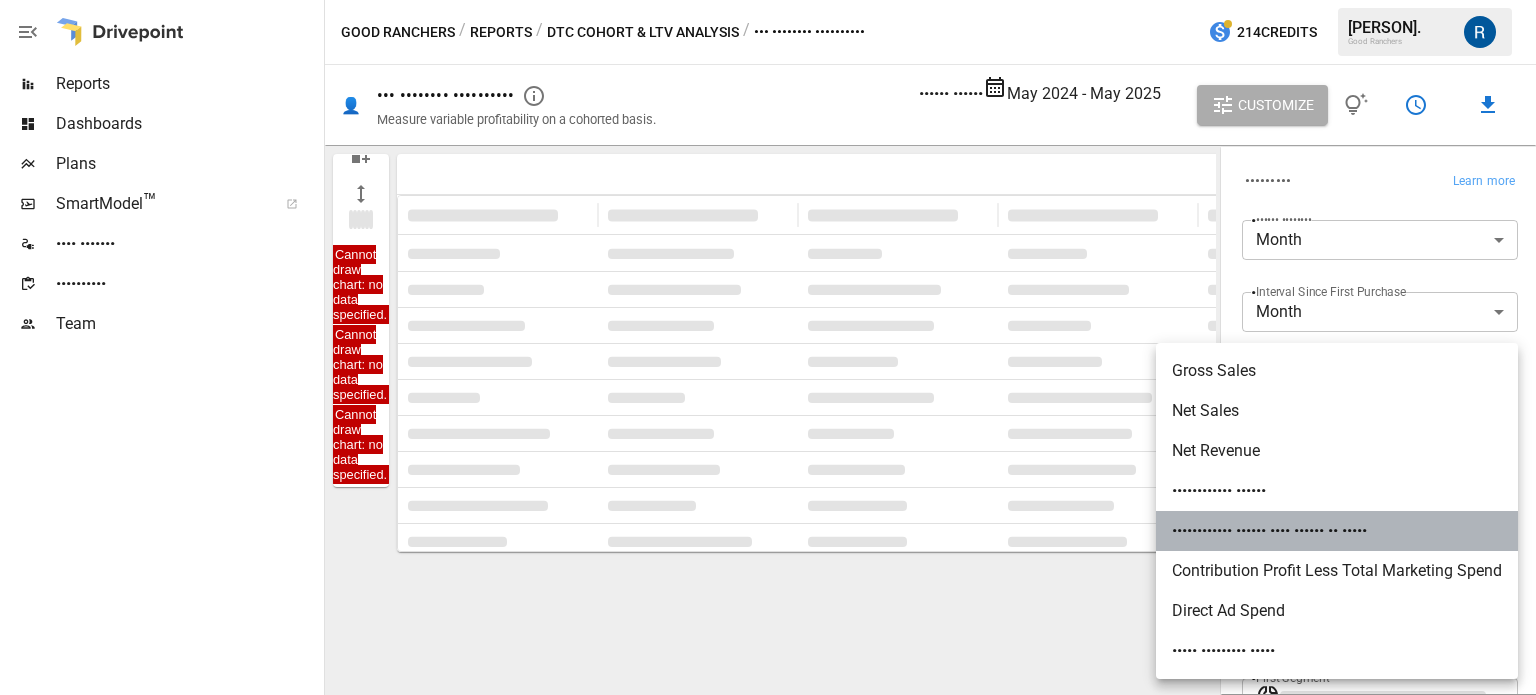 click on "•••••••••••• •••••• •••• •••••• •• •••••" at bounding box center [1337, 531] 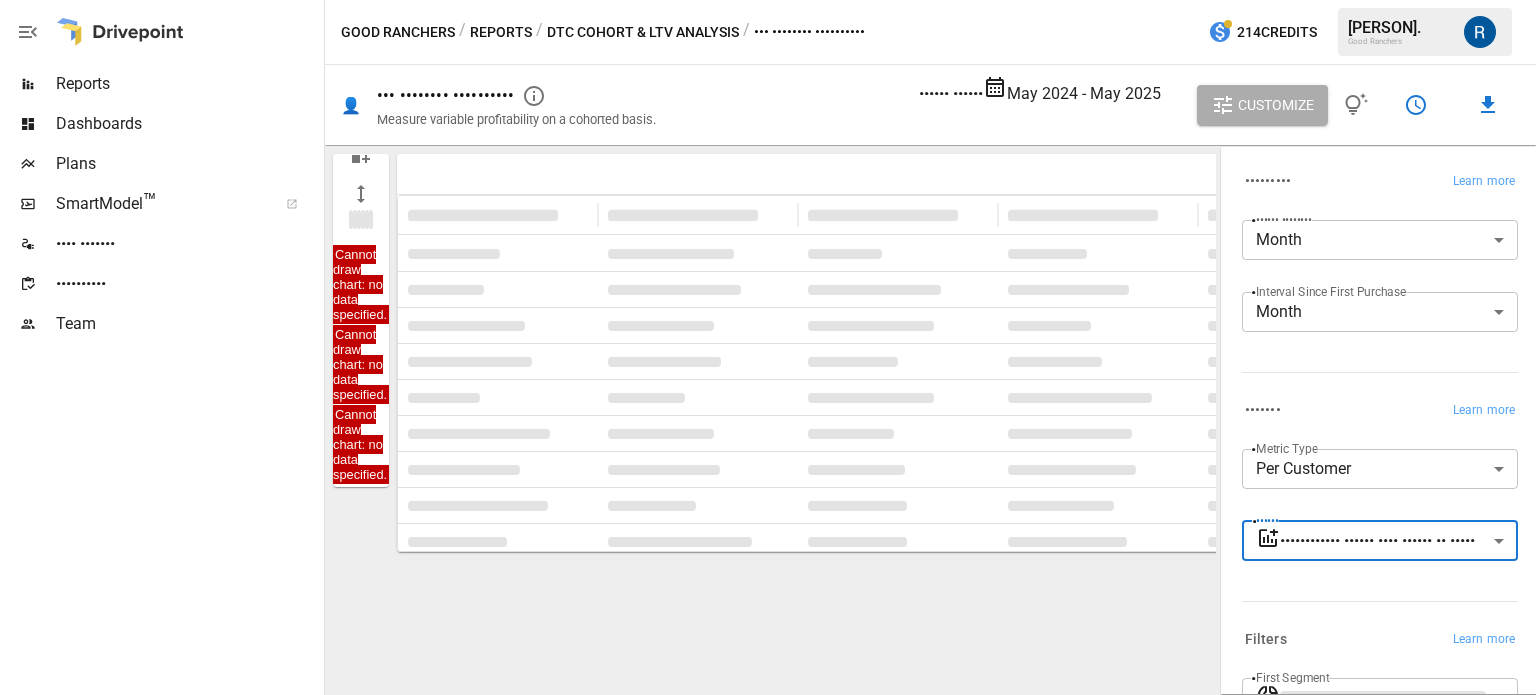 scroll, scrollTop: 0, scrollLeft: 0, axis: both 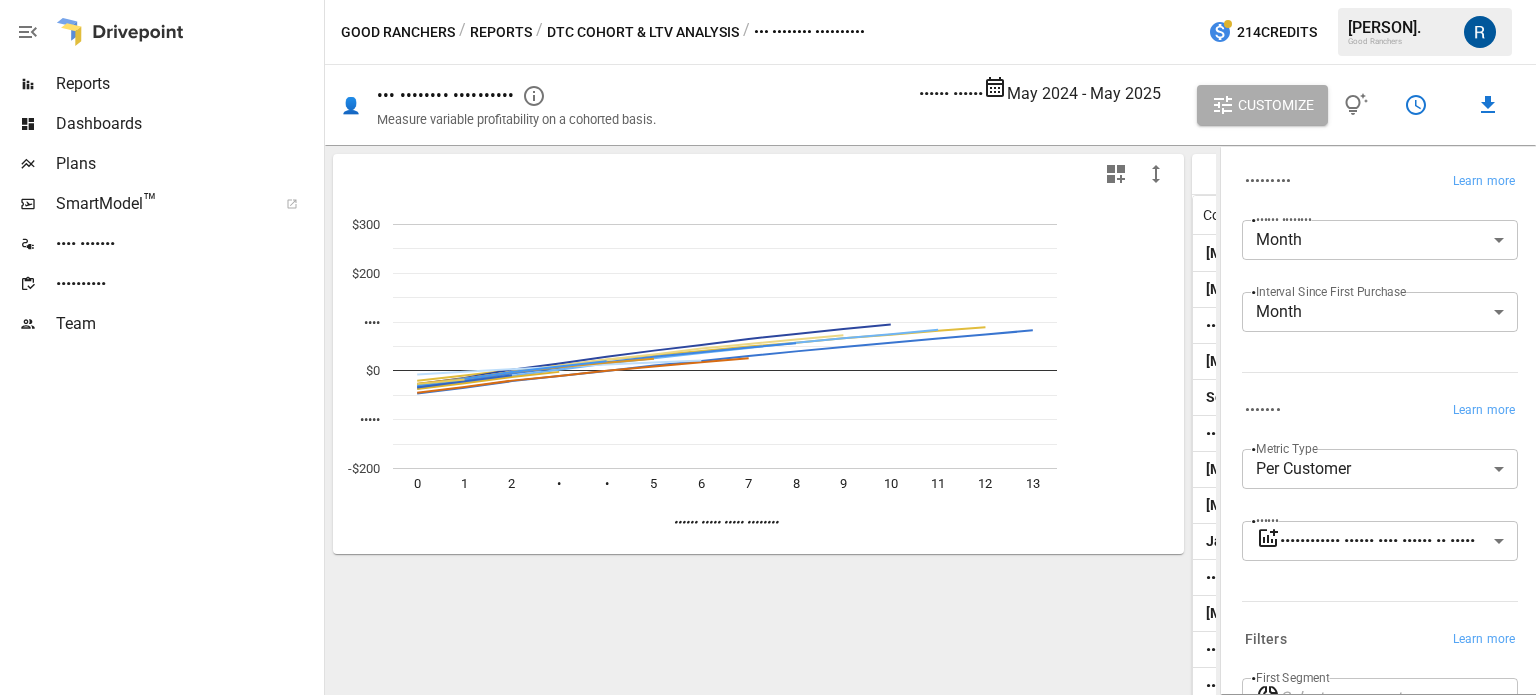 click at bounding box center (995, 87) 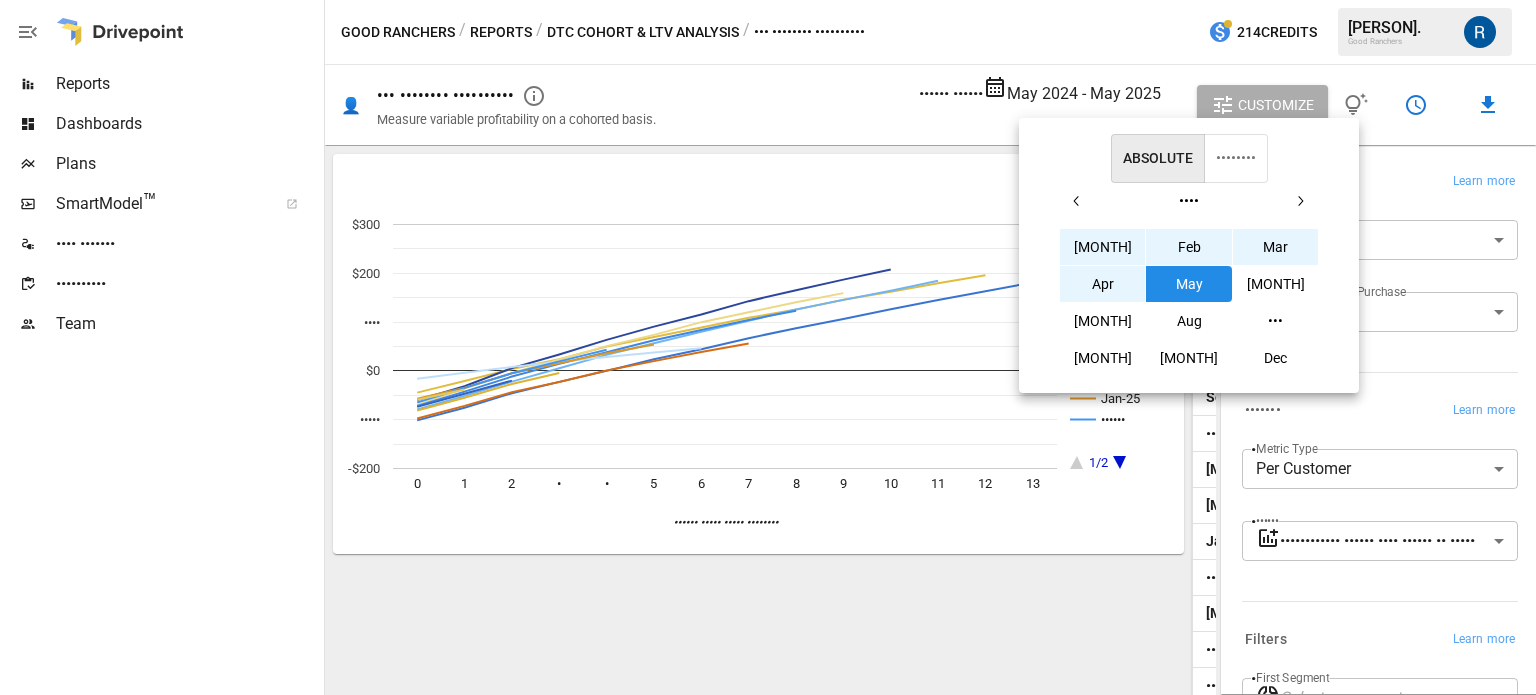 click at bounding box center (1077, 201) 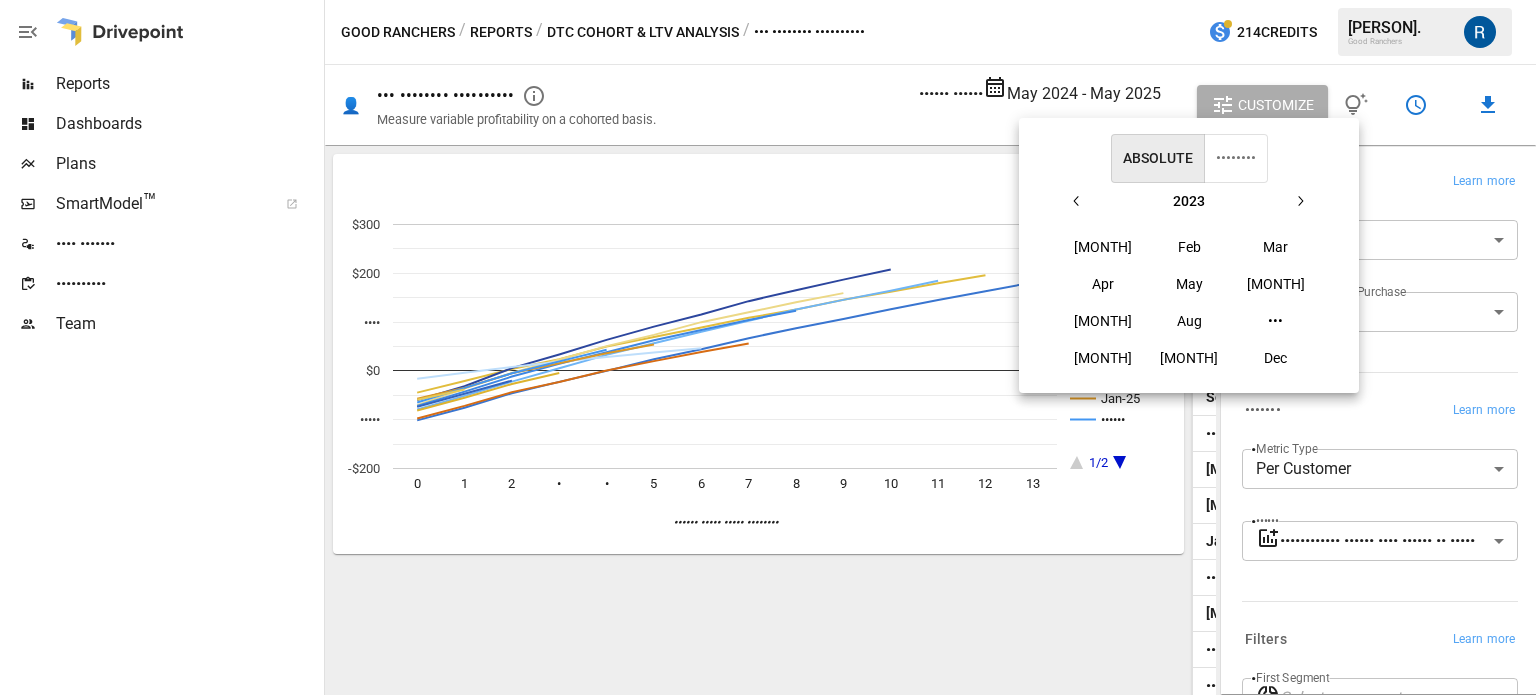 click at bounding box center [1077, 201] 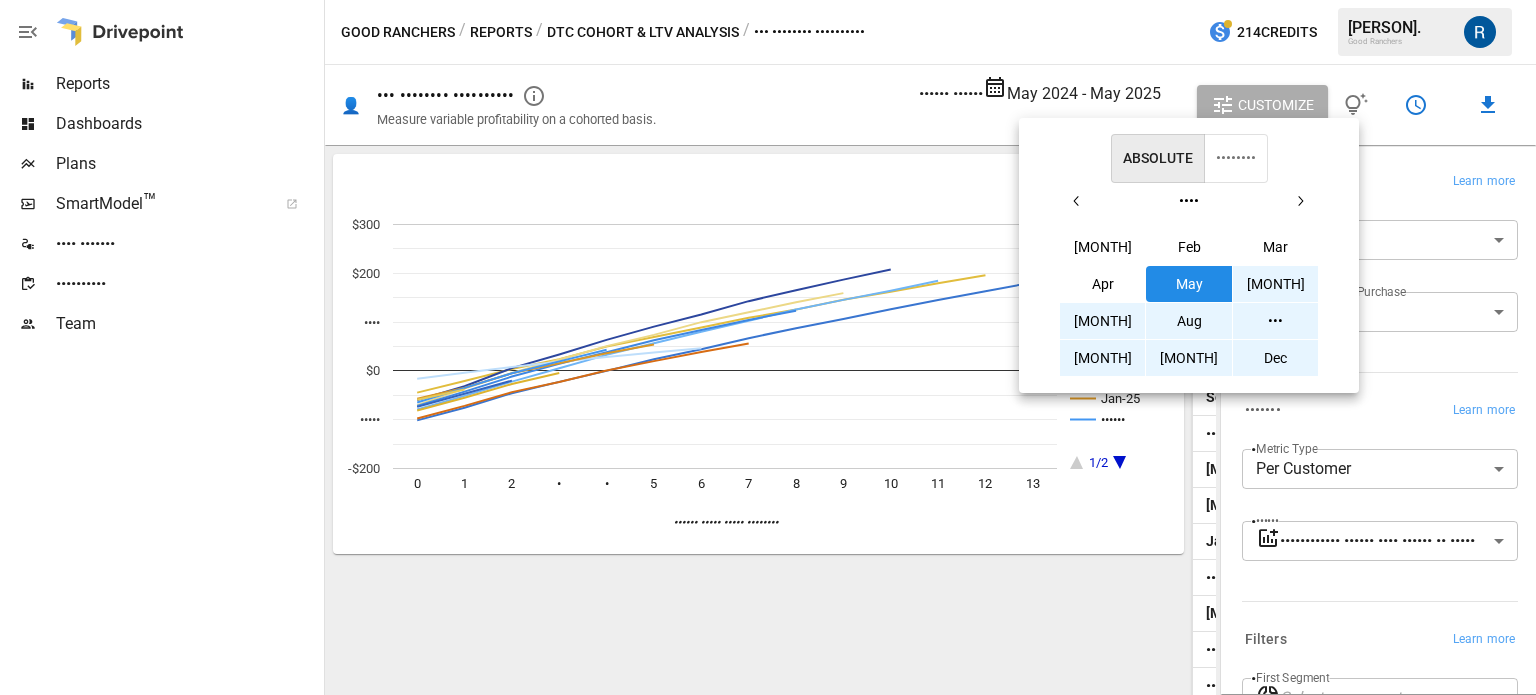 click on "[MONTH]" at bounding box center [1103, 247] 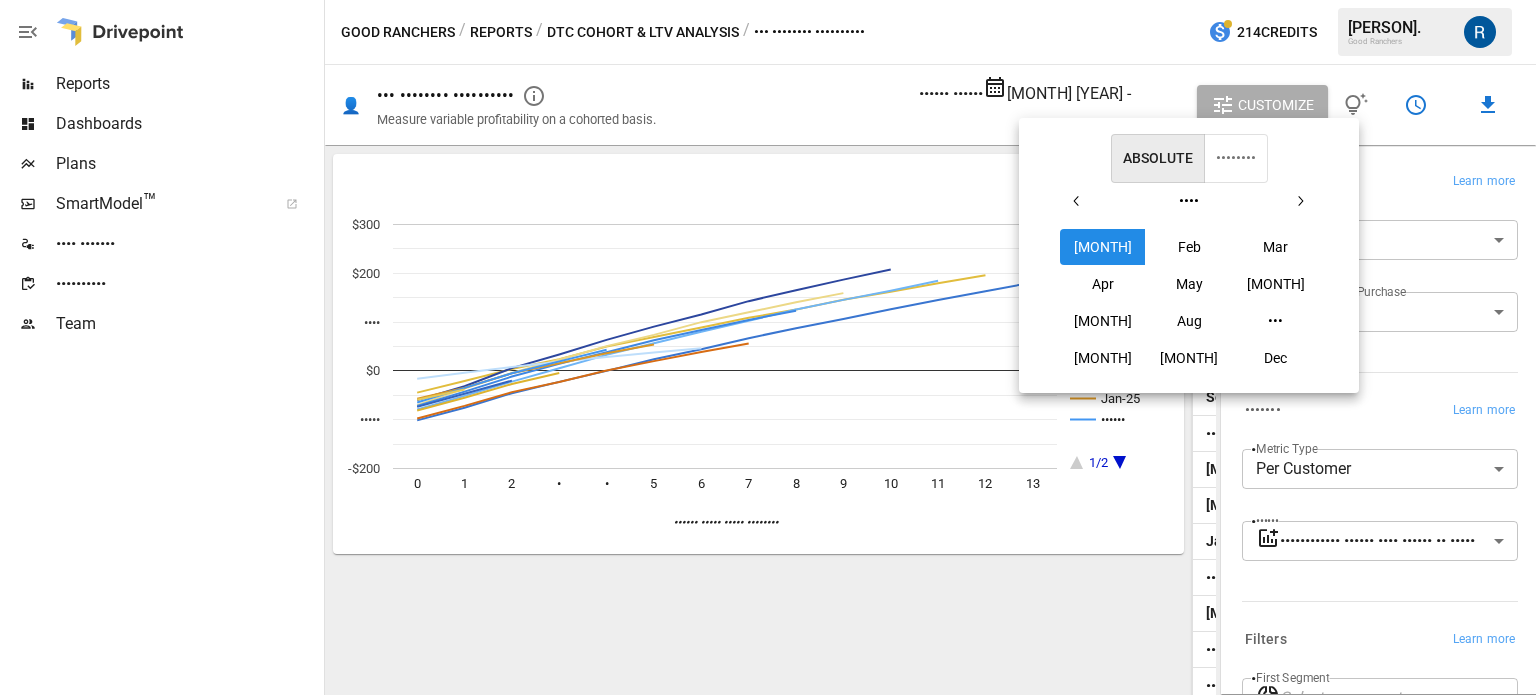 click at bounding box center (1077, 201) 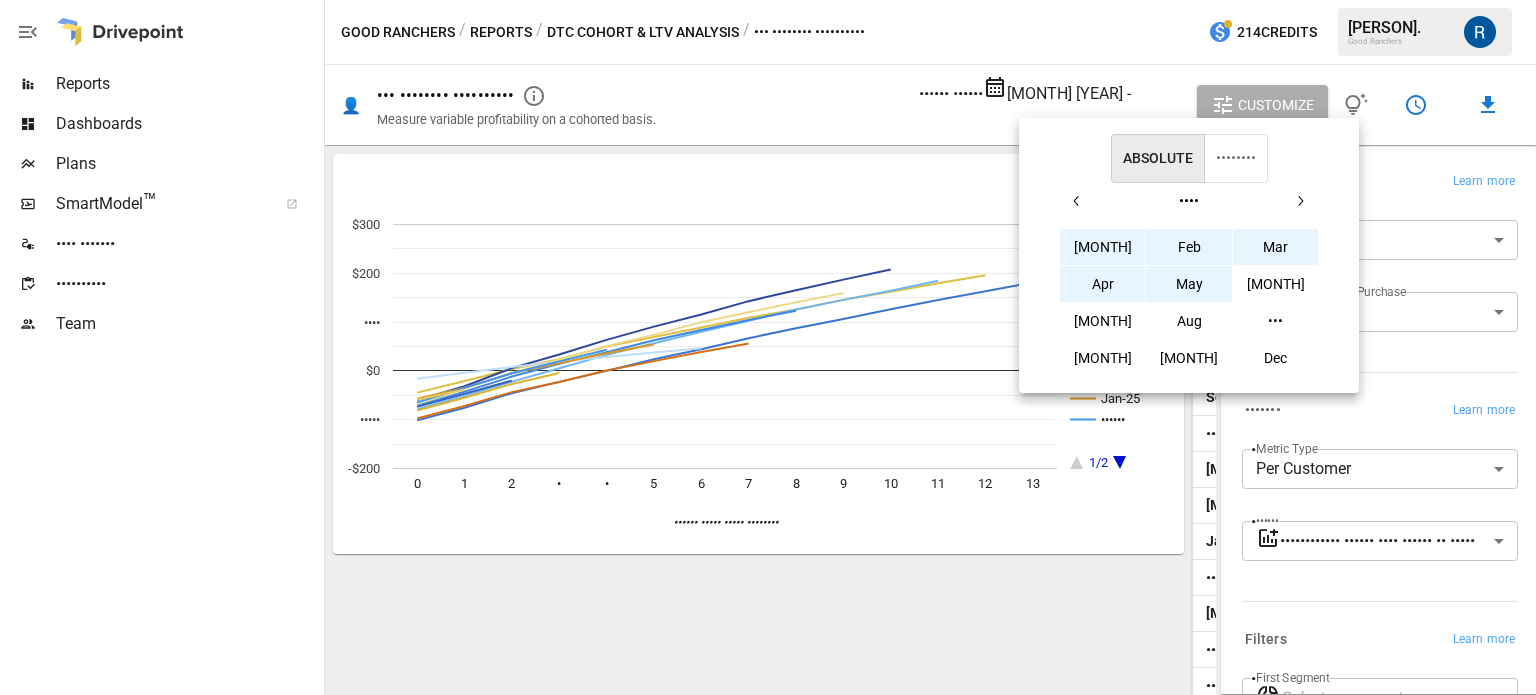 click on "May" at bounding box center (1103, 247) 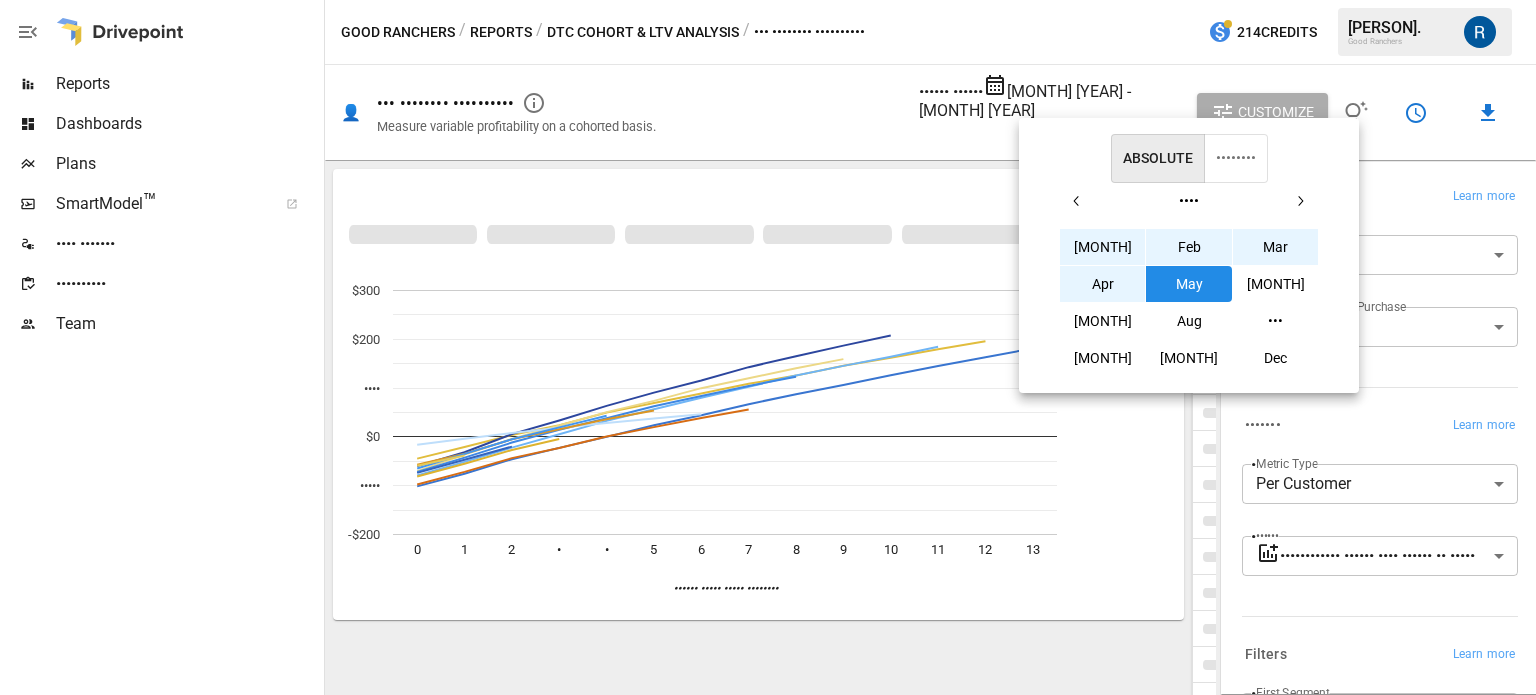 click at bounding box center [1077, 201] 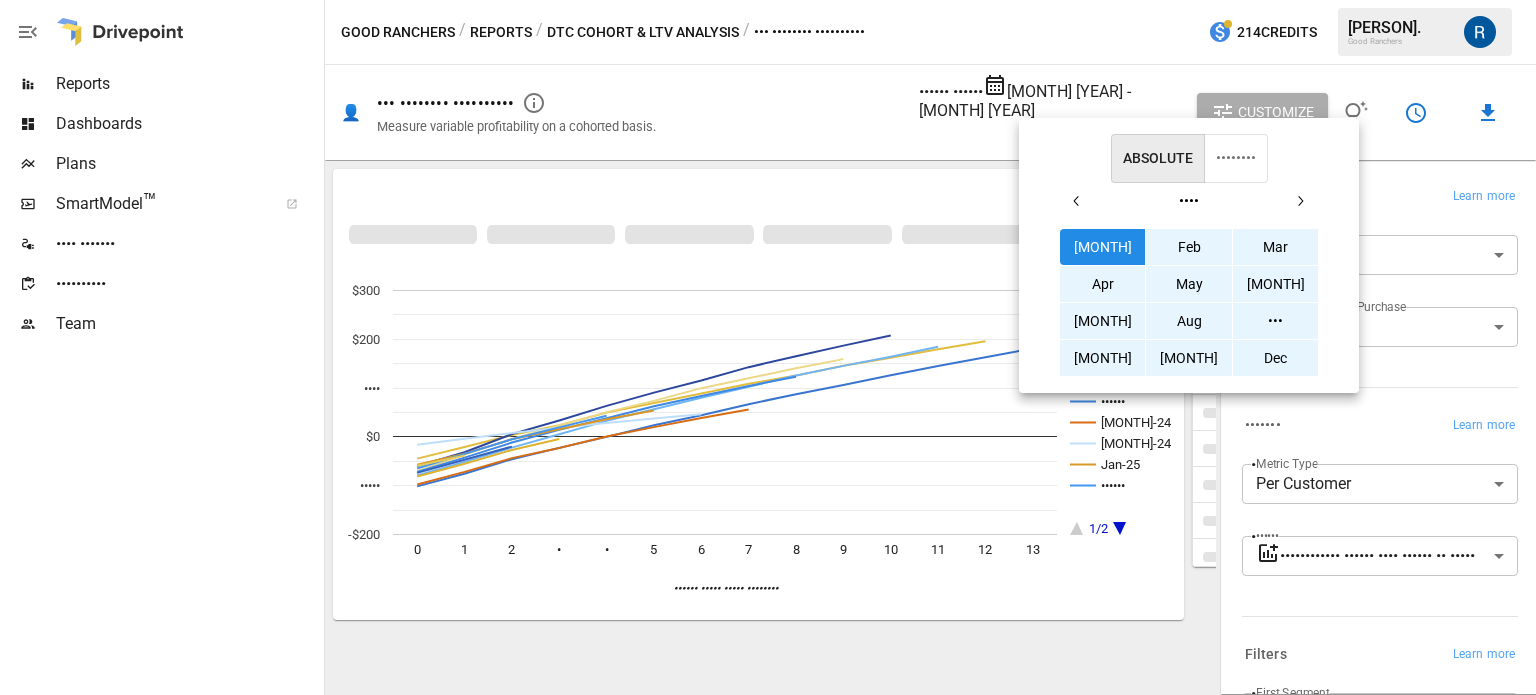 click at bounding box center [768, 347] 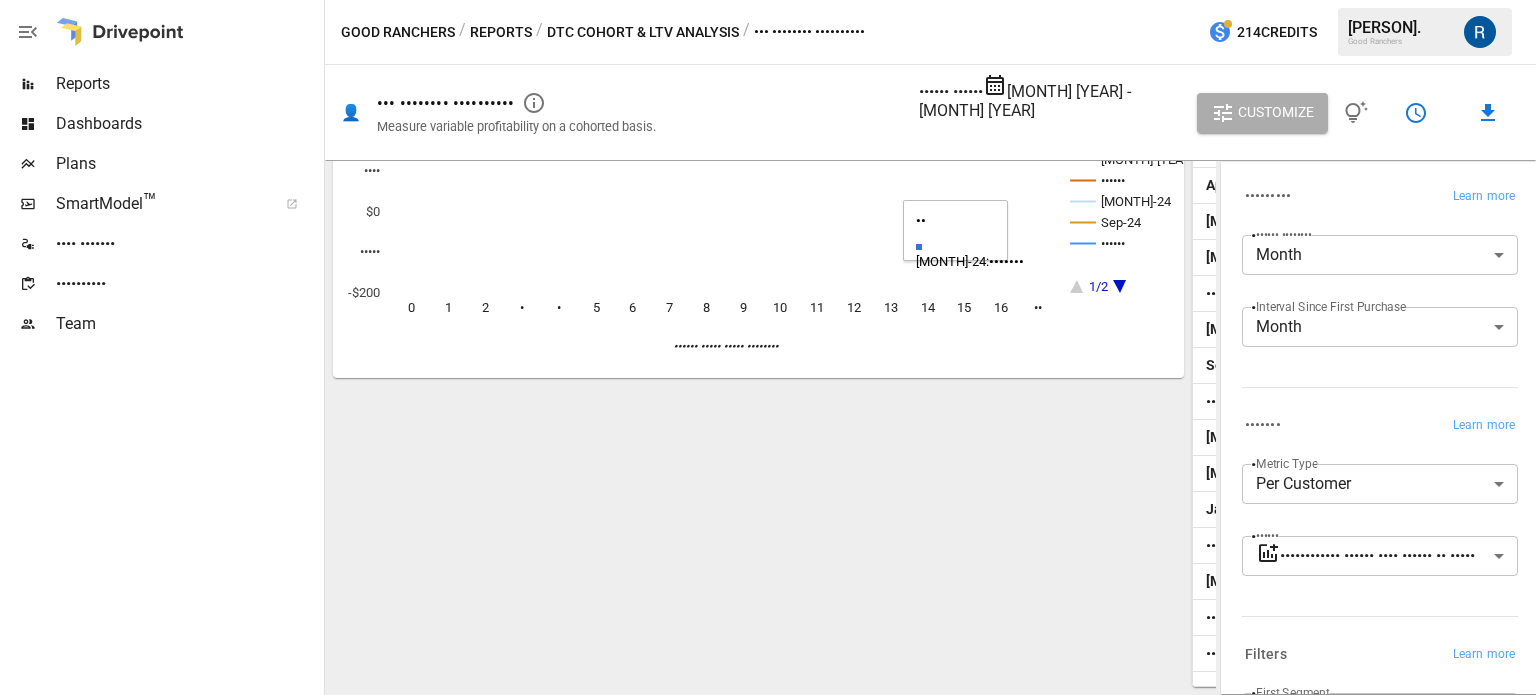 scroll, scrollTop: 284, scrollLeft: 0, axis: vertical 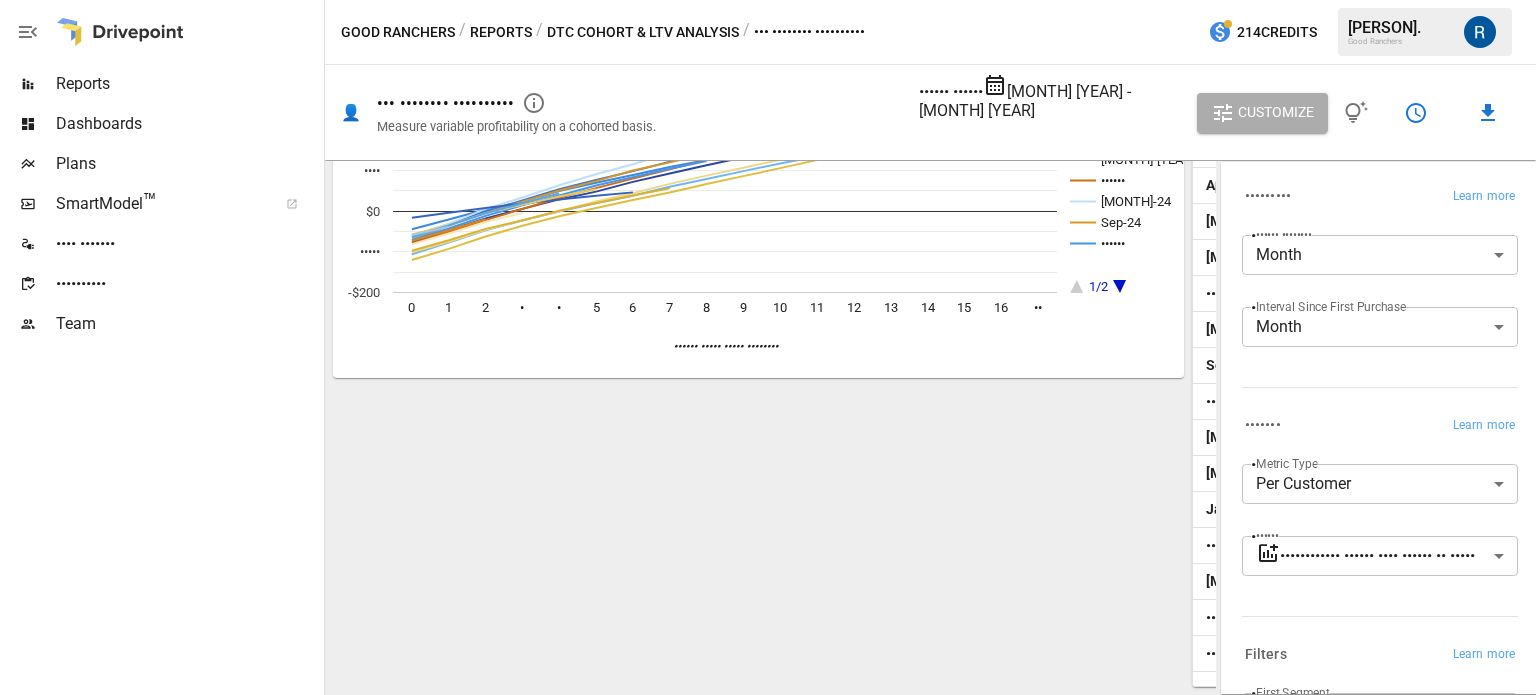 click at bounding box center (995, 85) 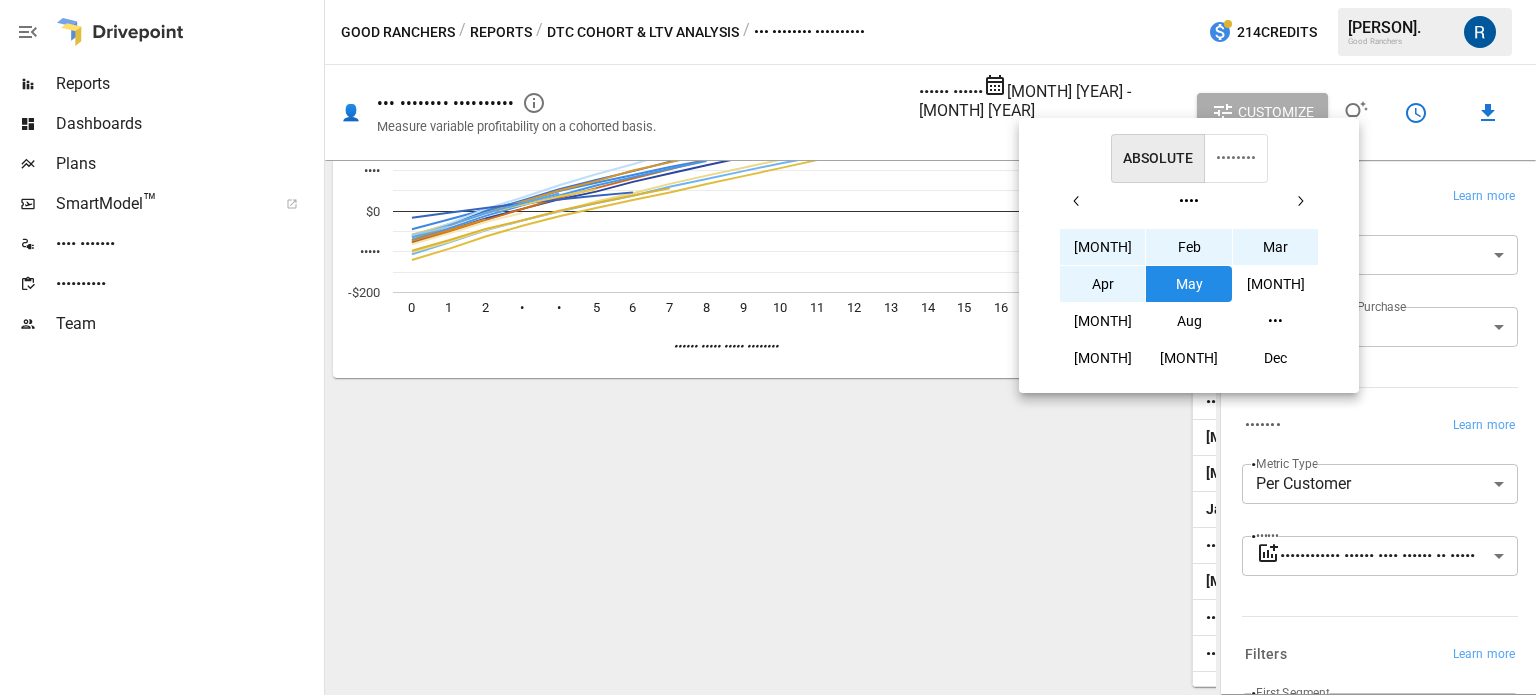 click at bounding box center (1077, 201) 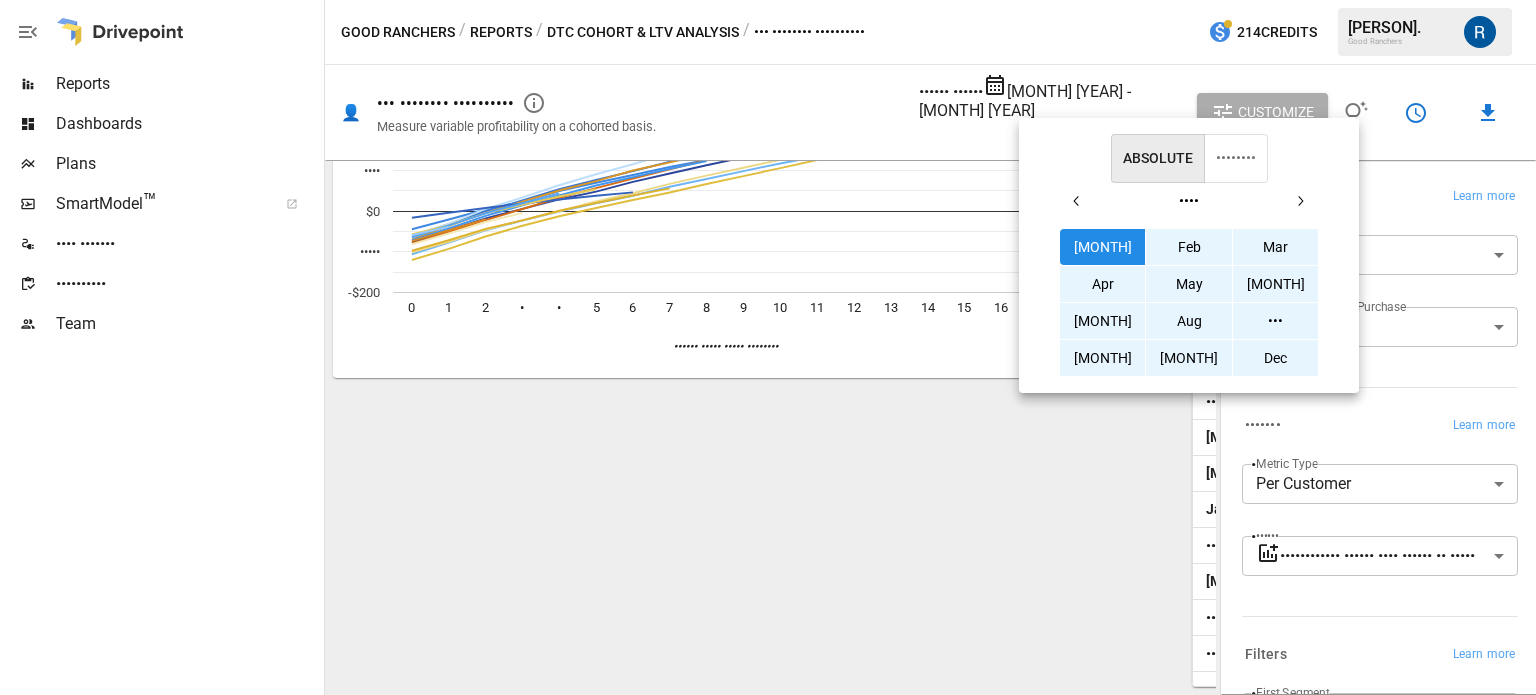 click at bounding box center (1077, 201) 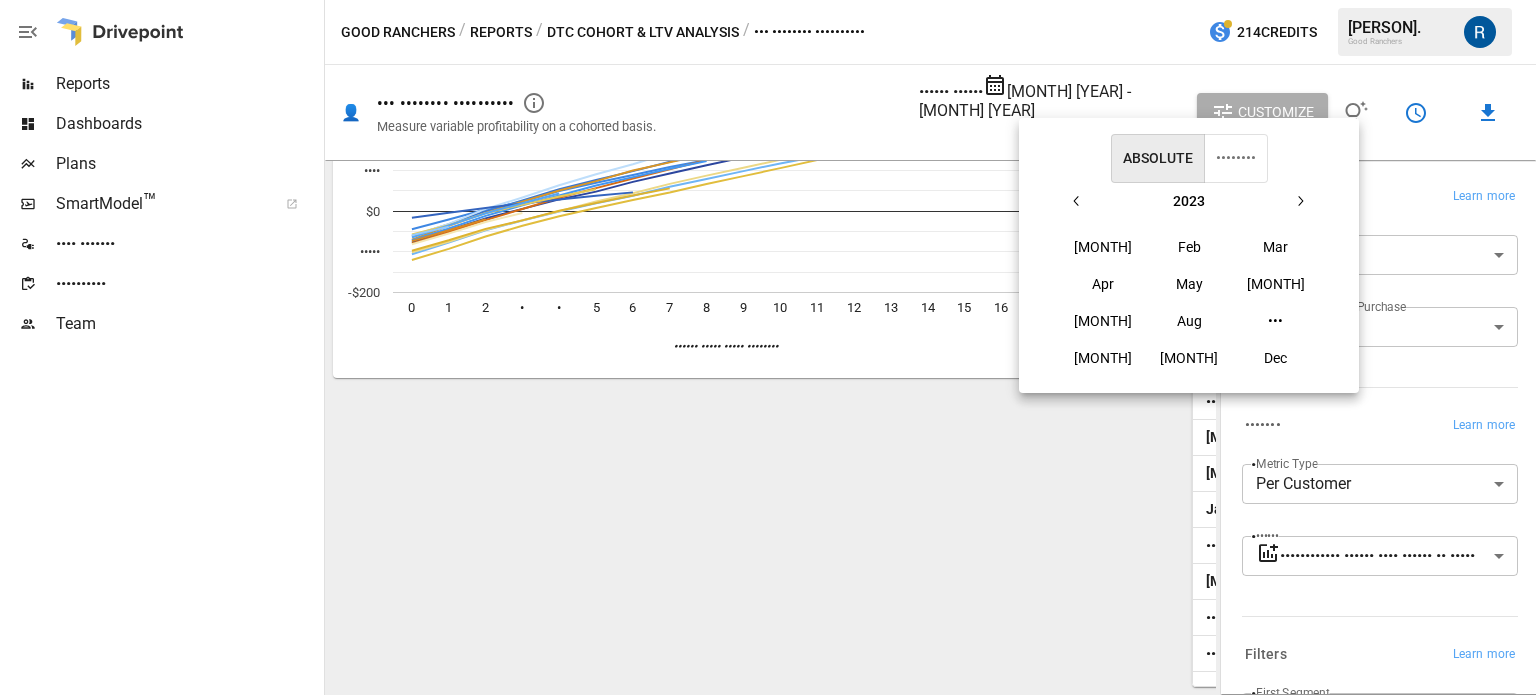 click on "[MONTH]" at bounding box center [1103, 247] 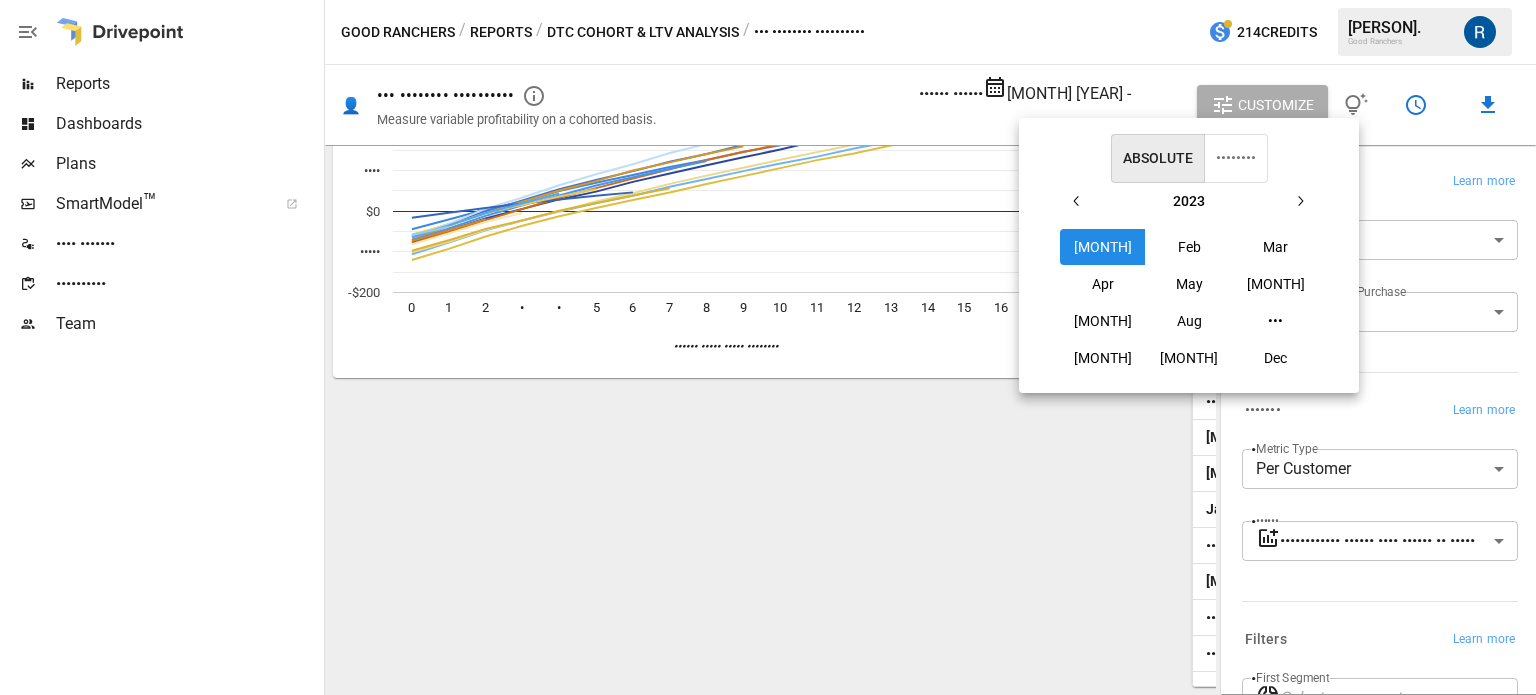 click at bounding box center (1300, 201) 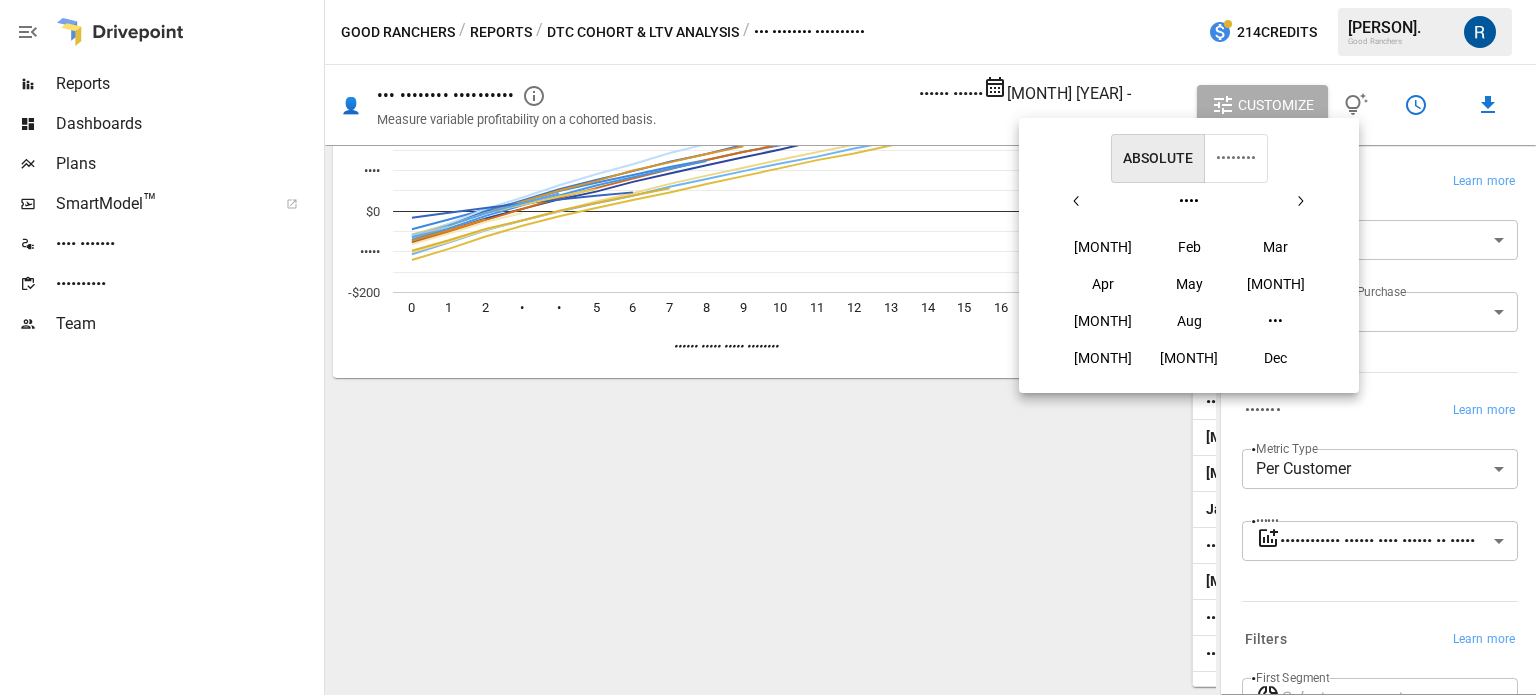 click at bounding box center [1300, 201] 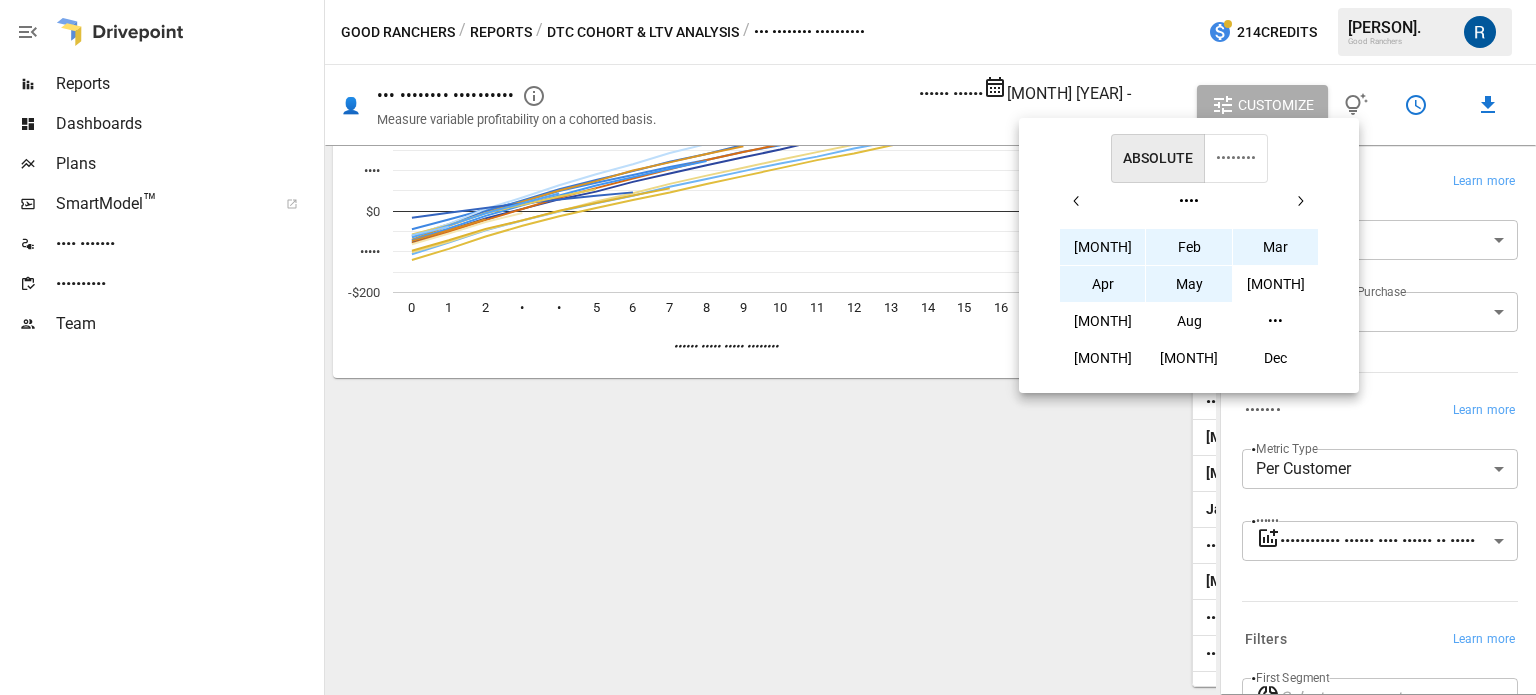 click on "May" at bounding box center (1103, 247) 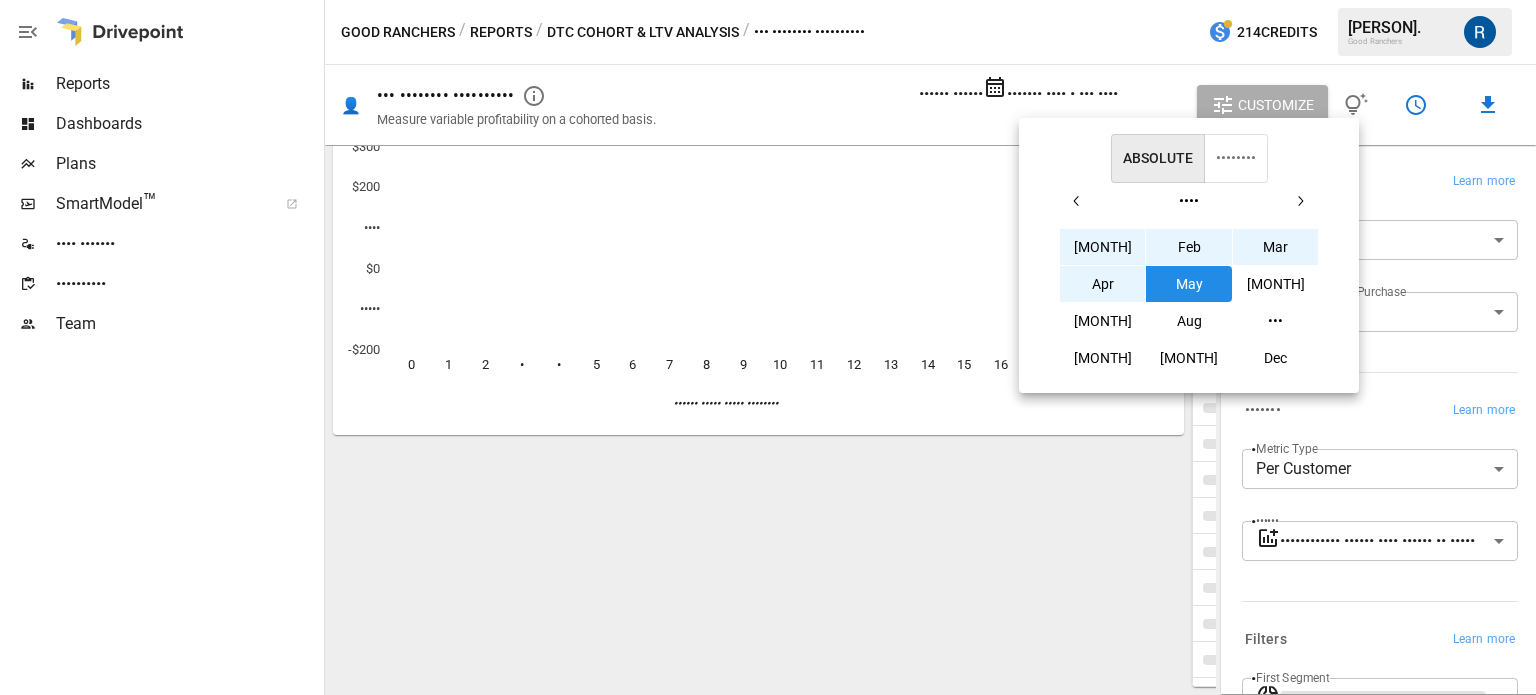 scroll, scrollTop: 288, scrollLeft: 0, axis: vertical 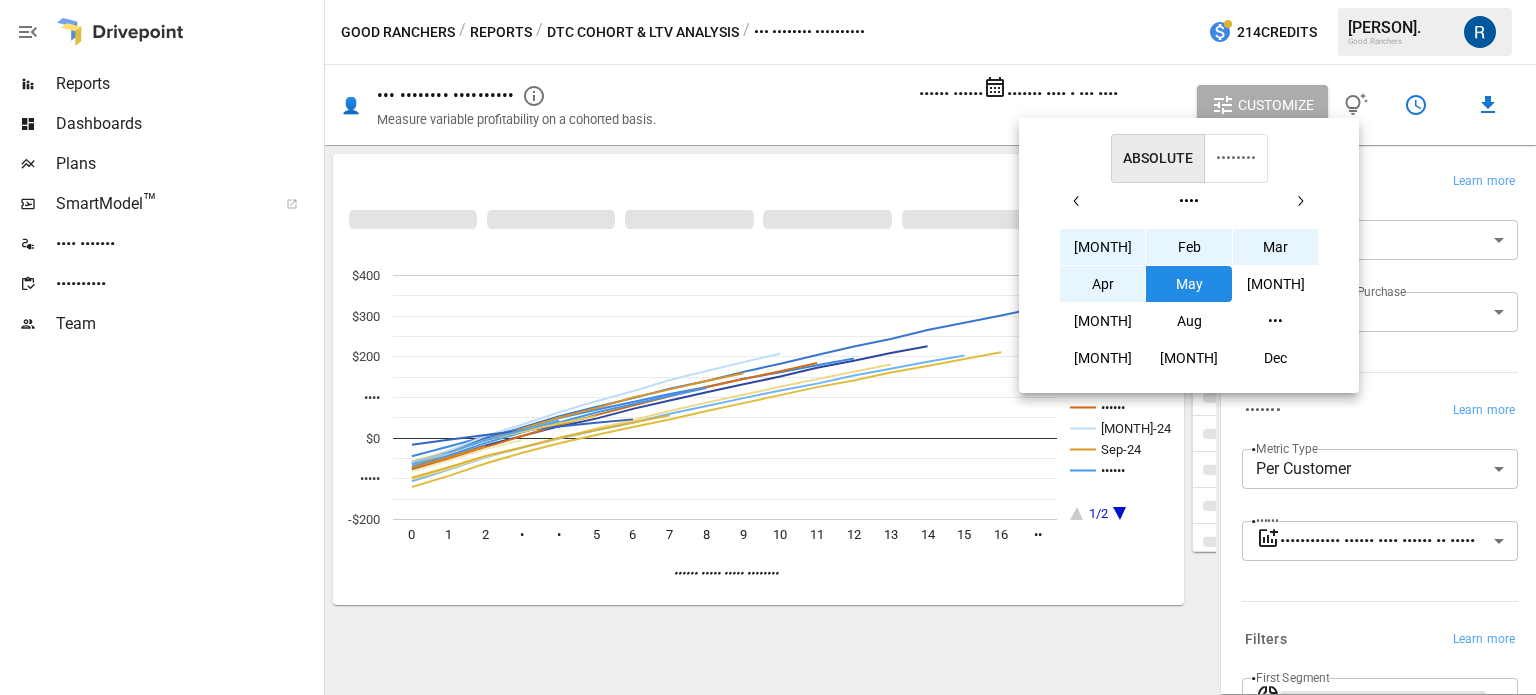 click at bounding box center (768, 347) 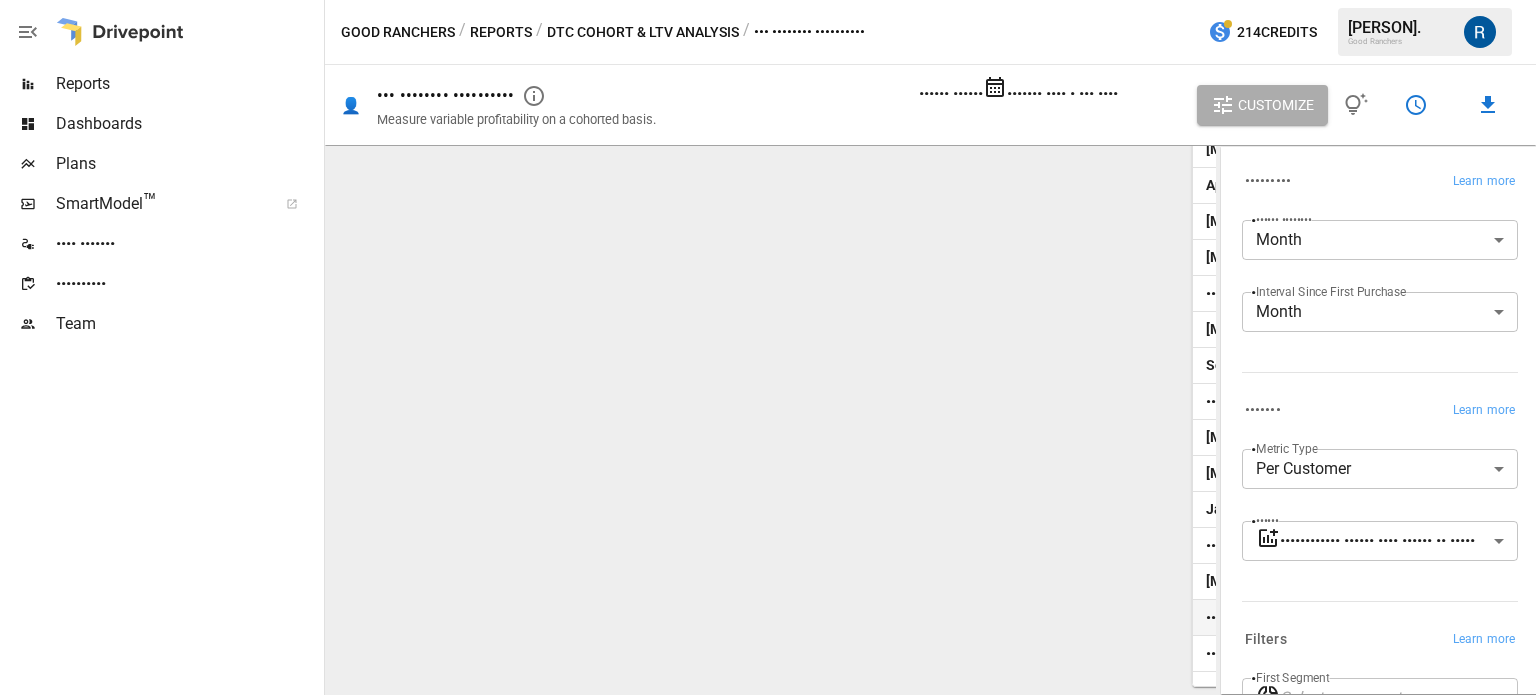 scroll, scrollTop: 1016, scrollLeft: 0, axis: vertical 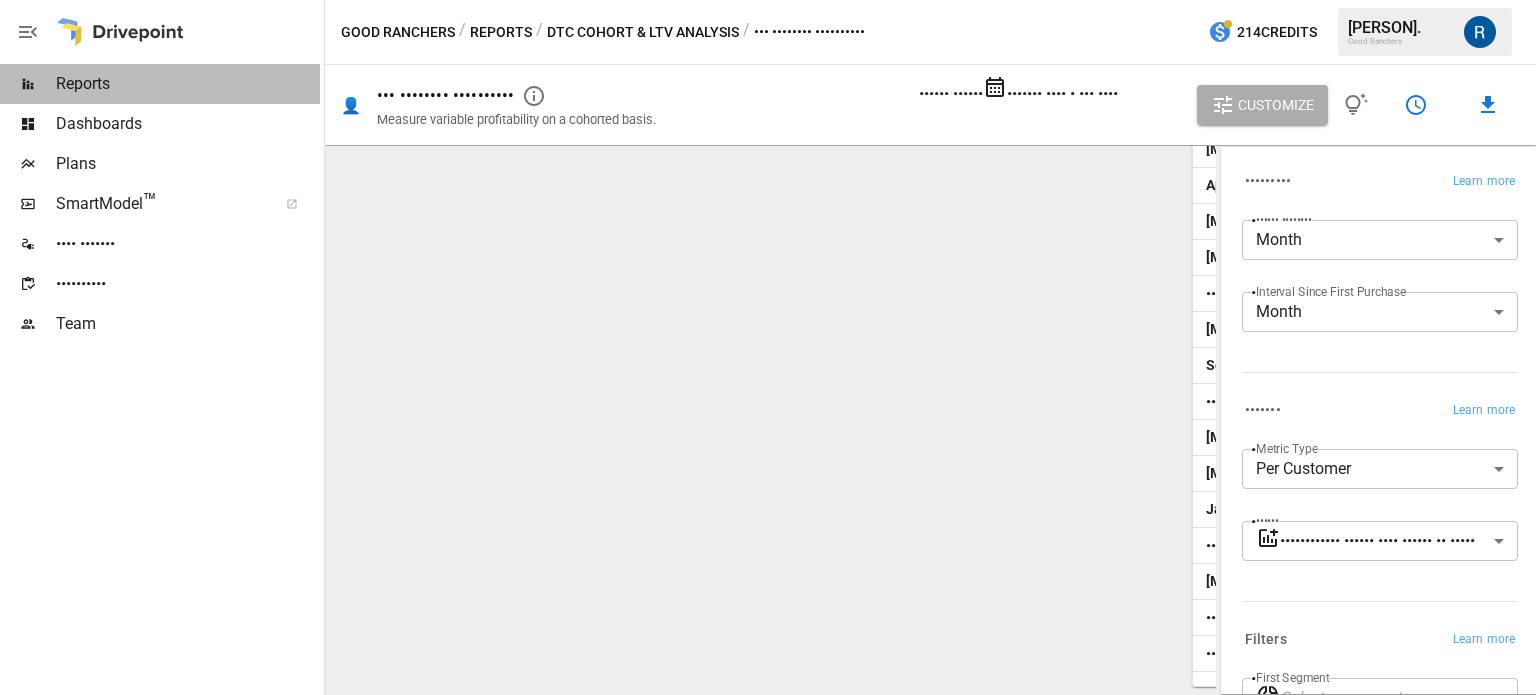 click on "Reports" at bounding box center [188, 84] 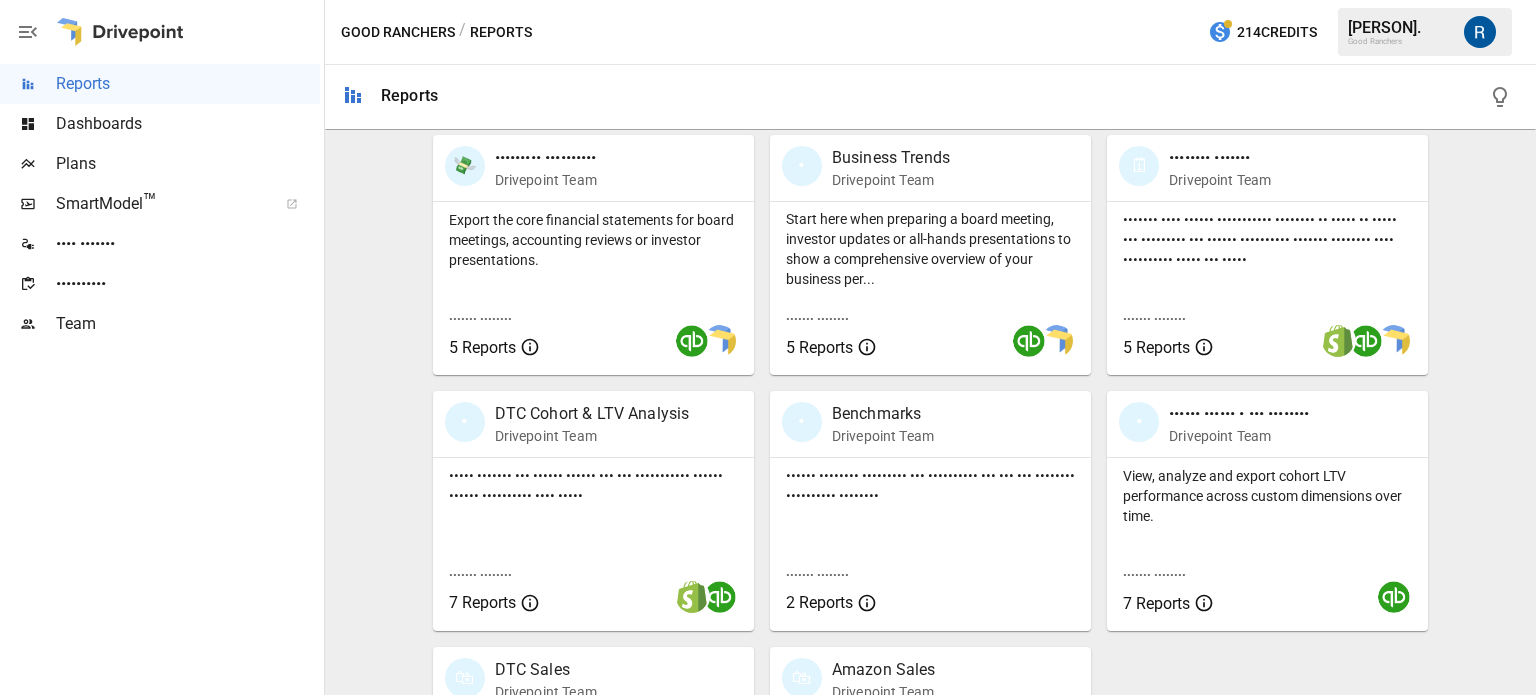 scroll, scrollTop: 400, scrollLeft: 0, axis: vertical 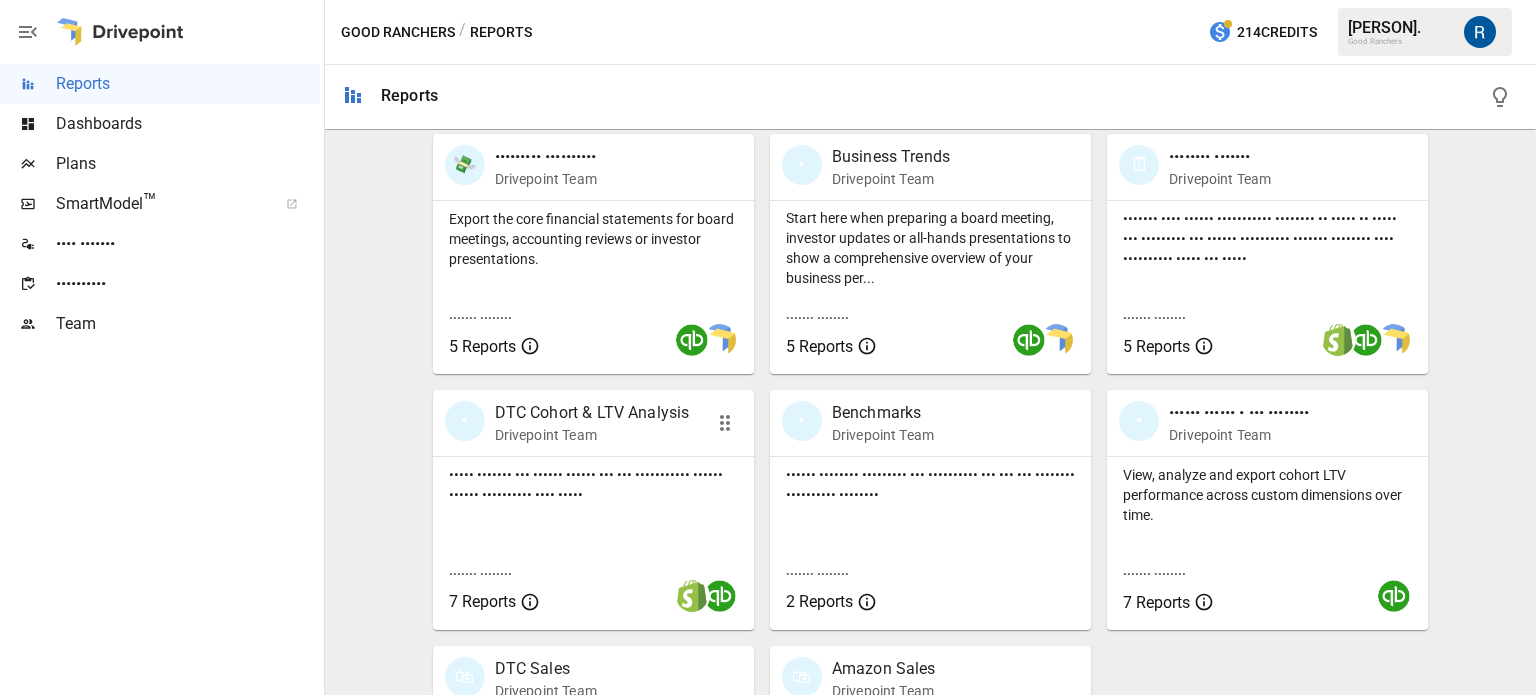 click on "Drivepoint Team" at bounding box center [546, 179] 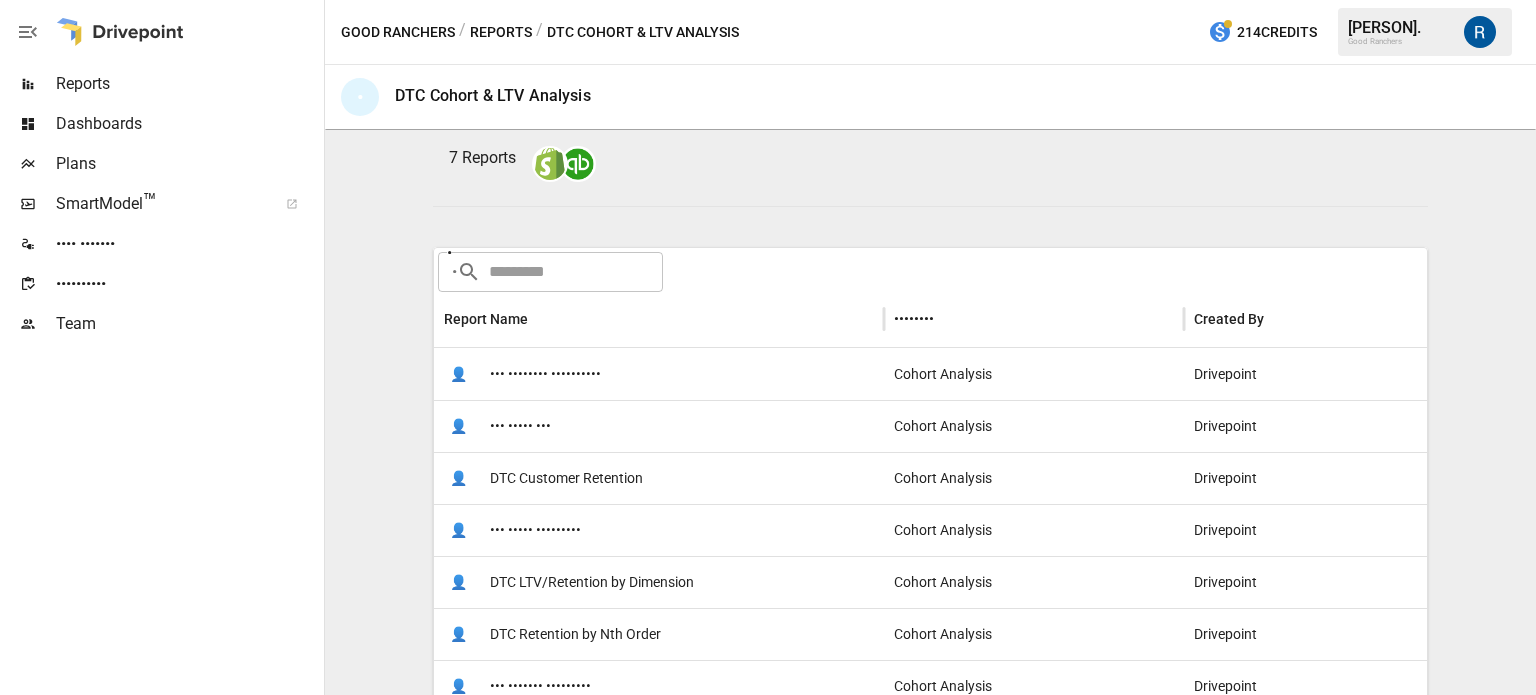 scroll, scrollTop: 300, scrollLeft: 0, axis: vertical 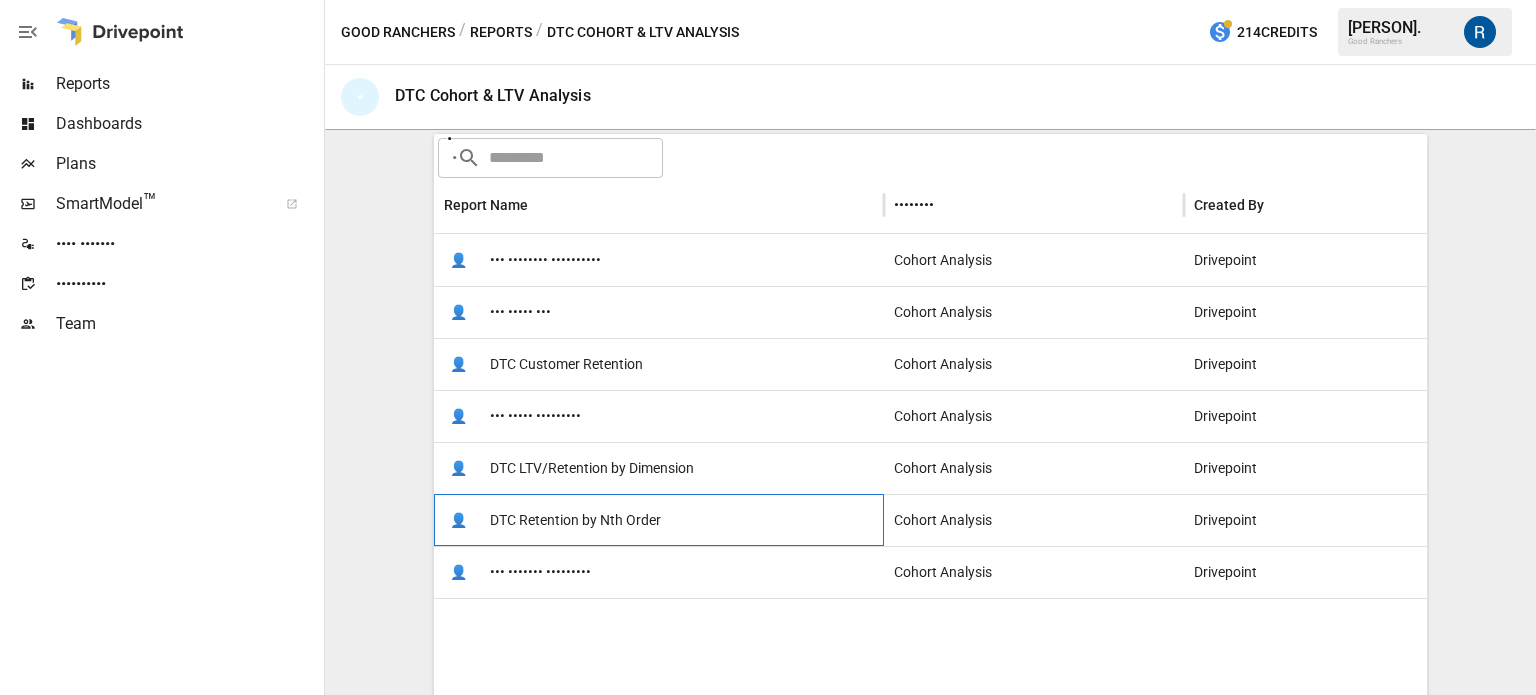 click on "DTC Retention by Nth Order" at bounding box center (545, 260) 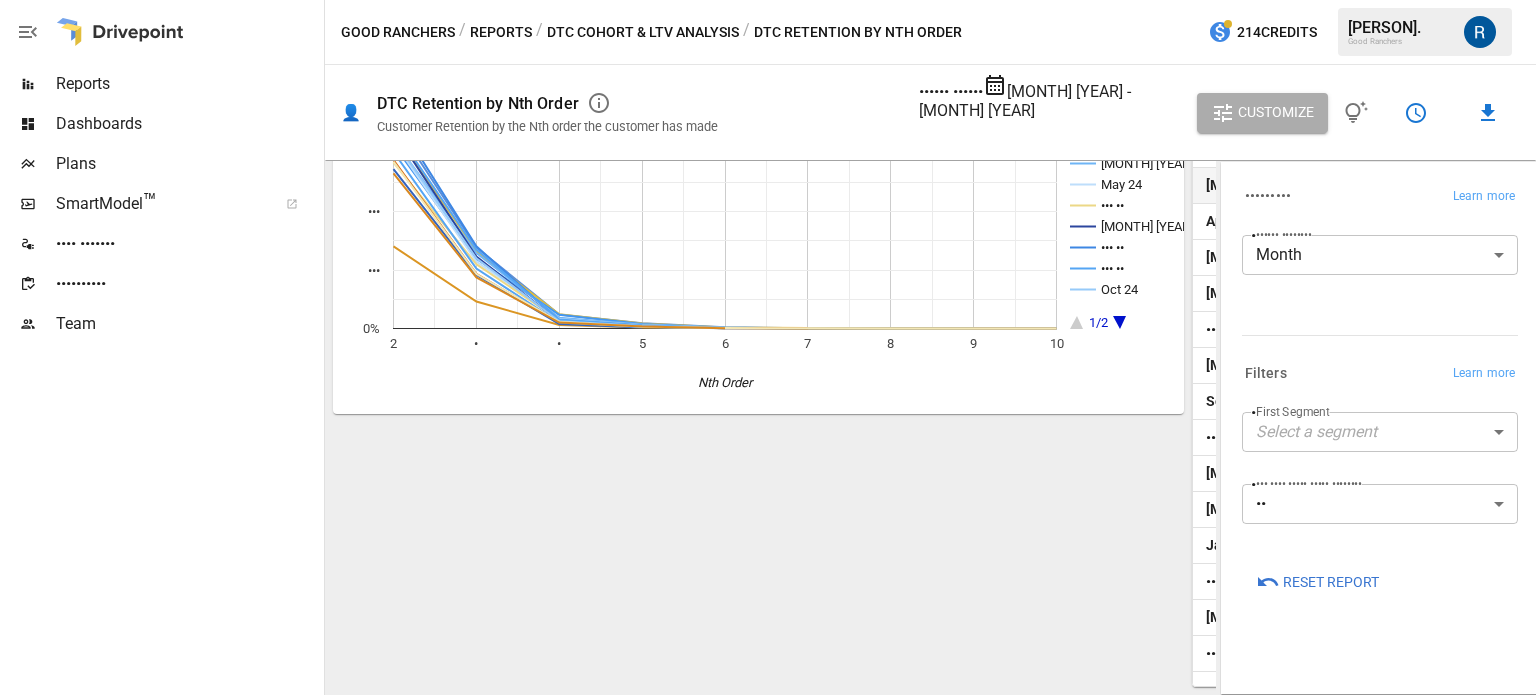scroll, scrollTop: 348, scrollLeft: 0, axis: vertical 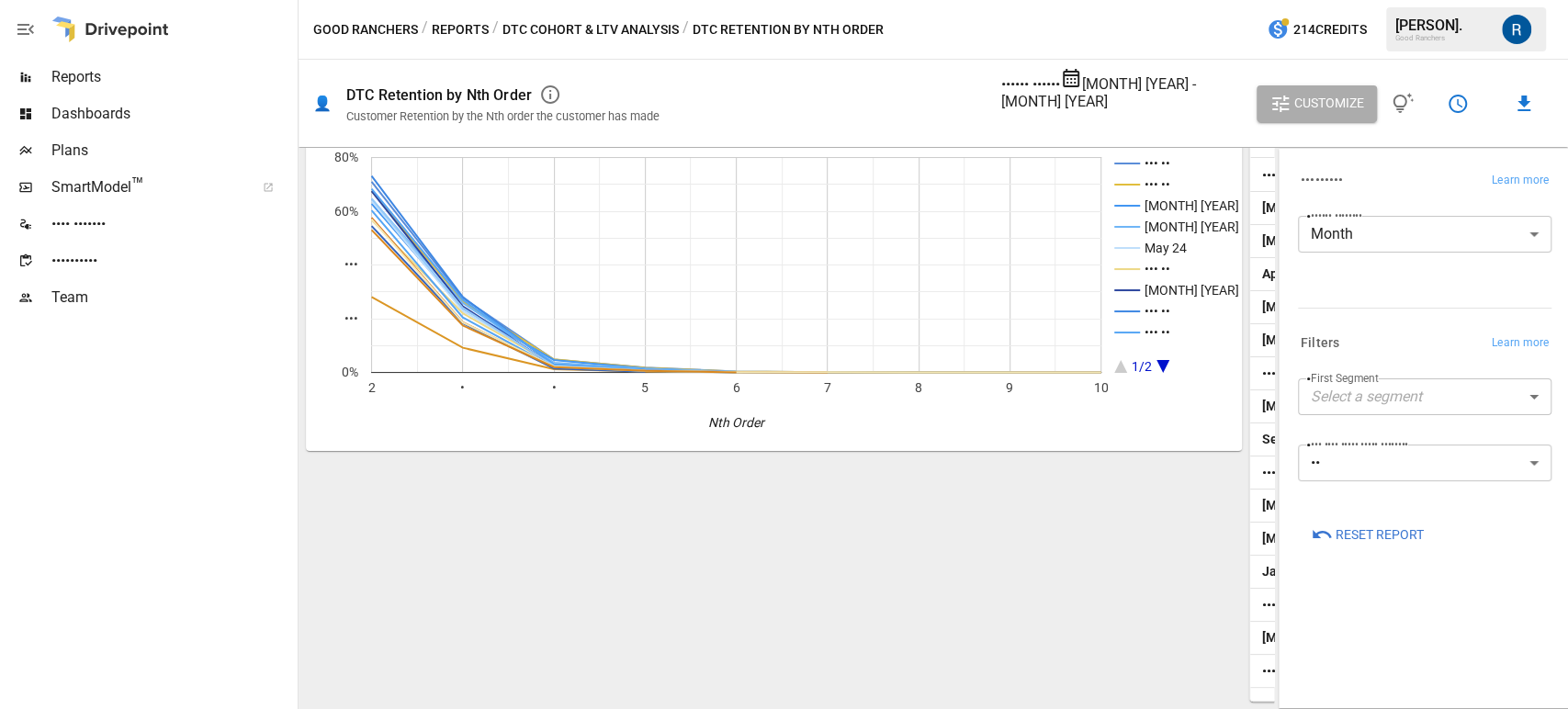 click on "••••••• •••••••••• ••••• •••••••••• • •••• ••••••• •••••••••• •••• •••• •••••••• • ••••••• • ••• •••••• • ••• •••••••• • ••• ••••••••• •• ••• ••••• •••  ••••••• ••••• •• •••• •••••••• • ••• ••••••••• •• ••• ••••• •••••••• ••••••••• •• ••• ••• ••••• ••• •••••••• ••• •••• •••••• •••••• ••••••• •••• • •••• •••• ••••••••• ••• •••••• •••••••• •••• ••• ••••• •• •••••• ••• •••••••••• ••• •• ••• •• ••• •• ••• •• ••• •• ••• •• ••• •• ••• •• ••• •• ••• • • • • • • • • •• •• ••• ••• ••• ••• ••• ••••• •••                                                            ••• ••••• •••••• •••••  •••••• ••••   •   •   •   •   •   •   •   •   ••   •• •••••• ••••• •••••• •••••• ••••• ••••• ••••• ••••• ••••• ••••• ••••• ••••• •••••• ••••• •••••• •••••• ••••• ••••• ••••• ••••• ••••• ••••• •••••• ••••• •••••• •••••• ••••• ••••• ••••• ••••• •••••• ••••• •••••• •••••• ••••• ••••• ••••• ••••• •••••• ••••• •••••• •••••• ••••• ••••• ••••• ••••• ••••• ••••• ••••• ••••• •••••• ••••• •••••• •••••• ••••• •••••" at bounding box center (784, 0) 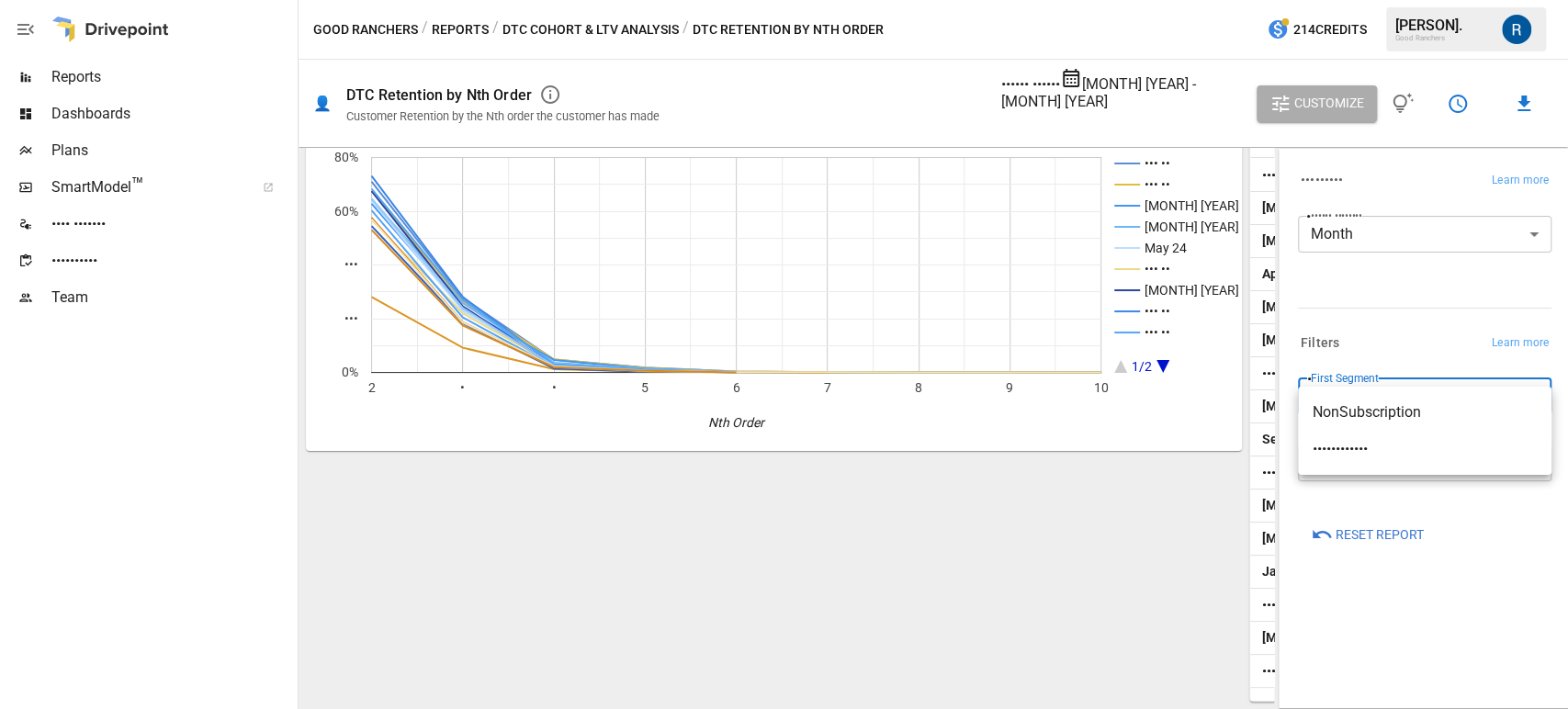 click on "••••••••••••" at bounding box center (1425, 412) 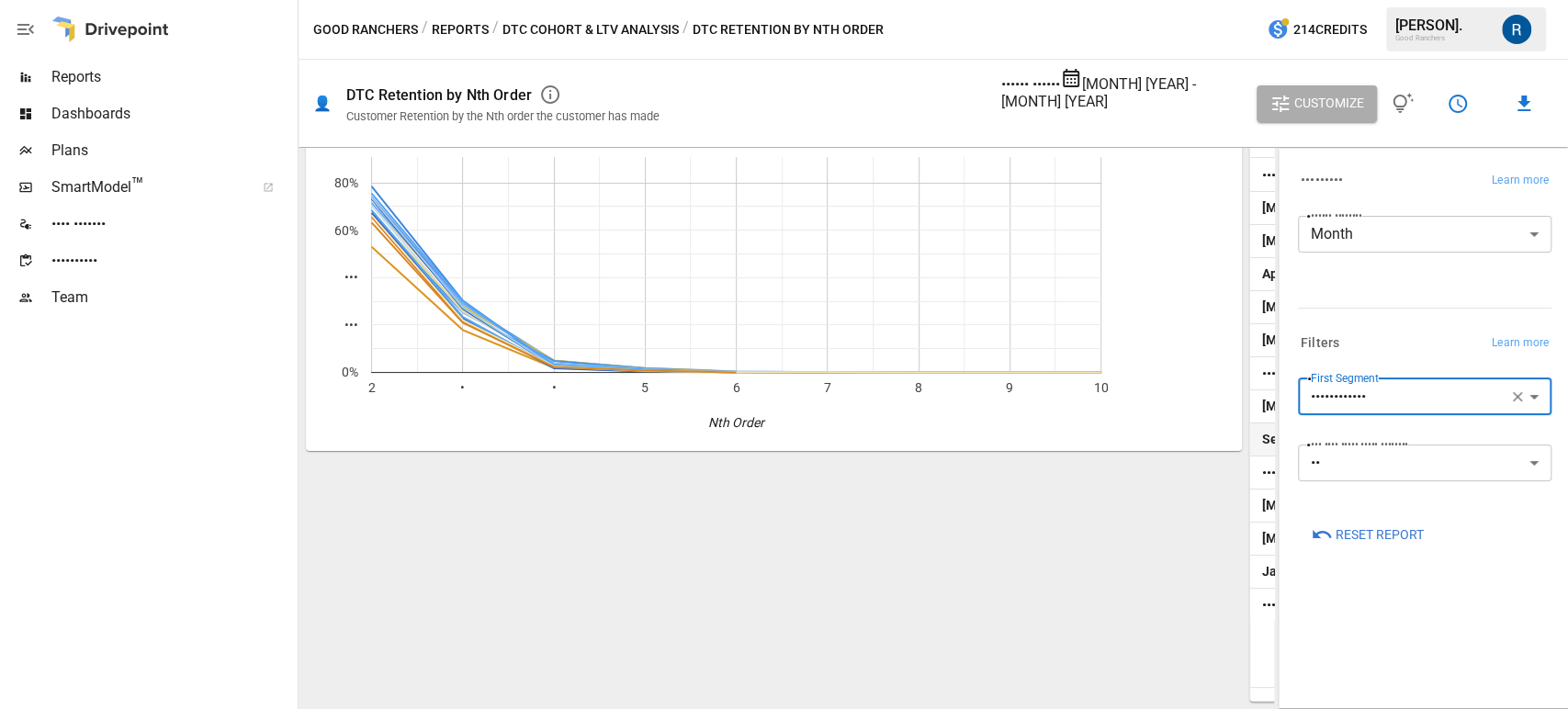 scroll, scrollTop: 433, scrollLeft: 0, axis: vertical 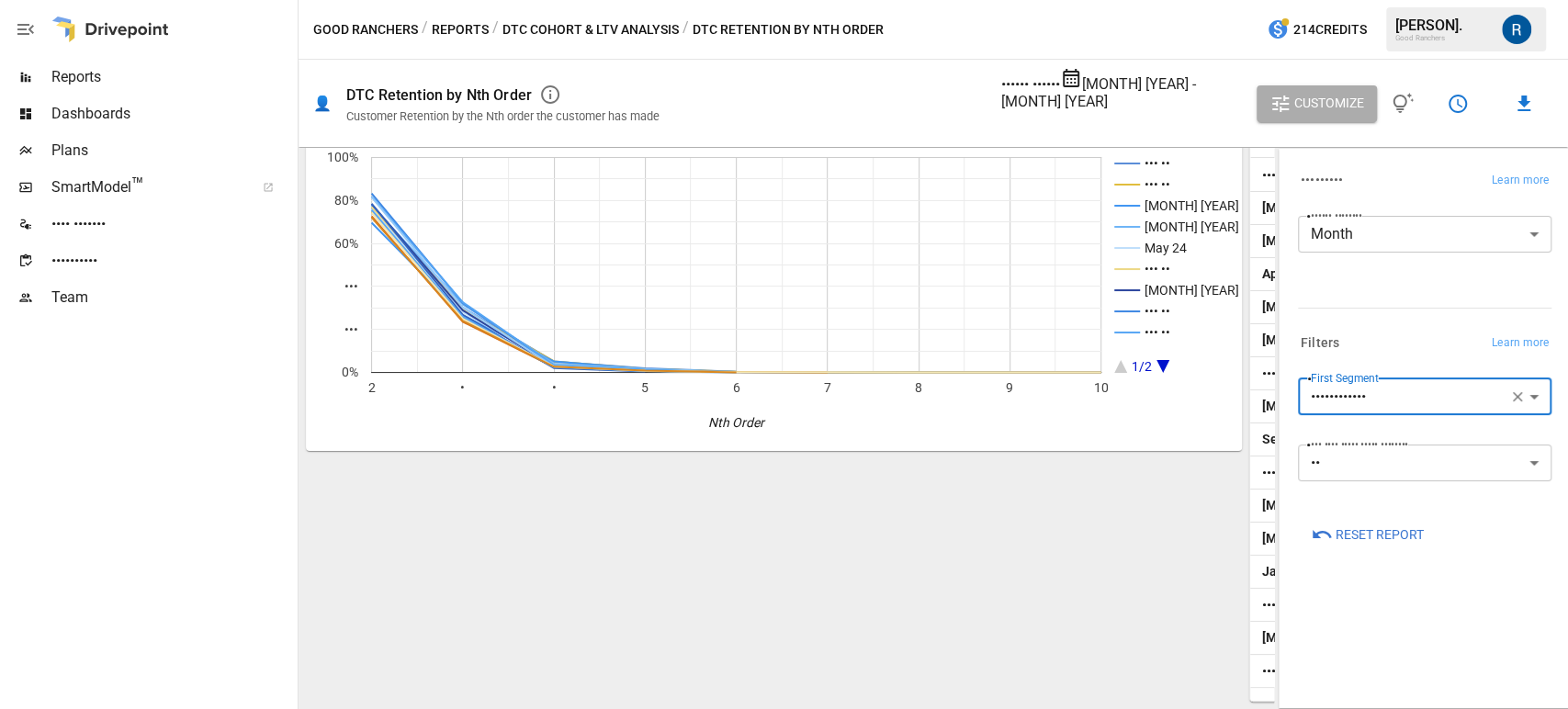 click on "Cohort Months [MONTH] [YEAR] - [MONTH] [YEAR] Customize For visual display, only the first 10 orders are outputted. Jan 24 Feb 24 Mar 24 Apr 24 May 24 Jun 24 Jul 24 Aug 24 Sep 24 1/2 2 3 4 5 6 7 8 9 10 0% 20% 40% 60% 80% 100% Nth Order 100% Nth Order Cohort Month Cohort Size 2 3 4 5 6 7 8 9 10 11 Jan-24 2,284 76.66% 30.17% 5.08% 1.97% 0.39% 0.09% 0.04% 0.00% 0.00% 0.00% Feb-24 2,246 74.84% 29.16% 5.16% 1.65% 0.36% 0.18% 0.09% 0.09% Mar-24 2,874 69.66% 26.65% 5.11% 1.64% 0.21% 0.03% Apr-24 1,642 77.71% 31.67% 4.14% 1.64% 0.24% 0.06% May-24 2,096 76.05% 28.05% 3.77% 1.34% 0.29% 0.10% 0.10% 0.05% 0.05% 0.05% Jun-24 2,697 77.05% 29.92% 3.45%" at bounding box center [784, 0] 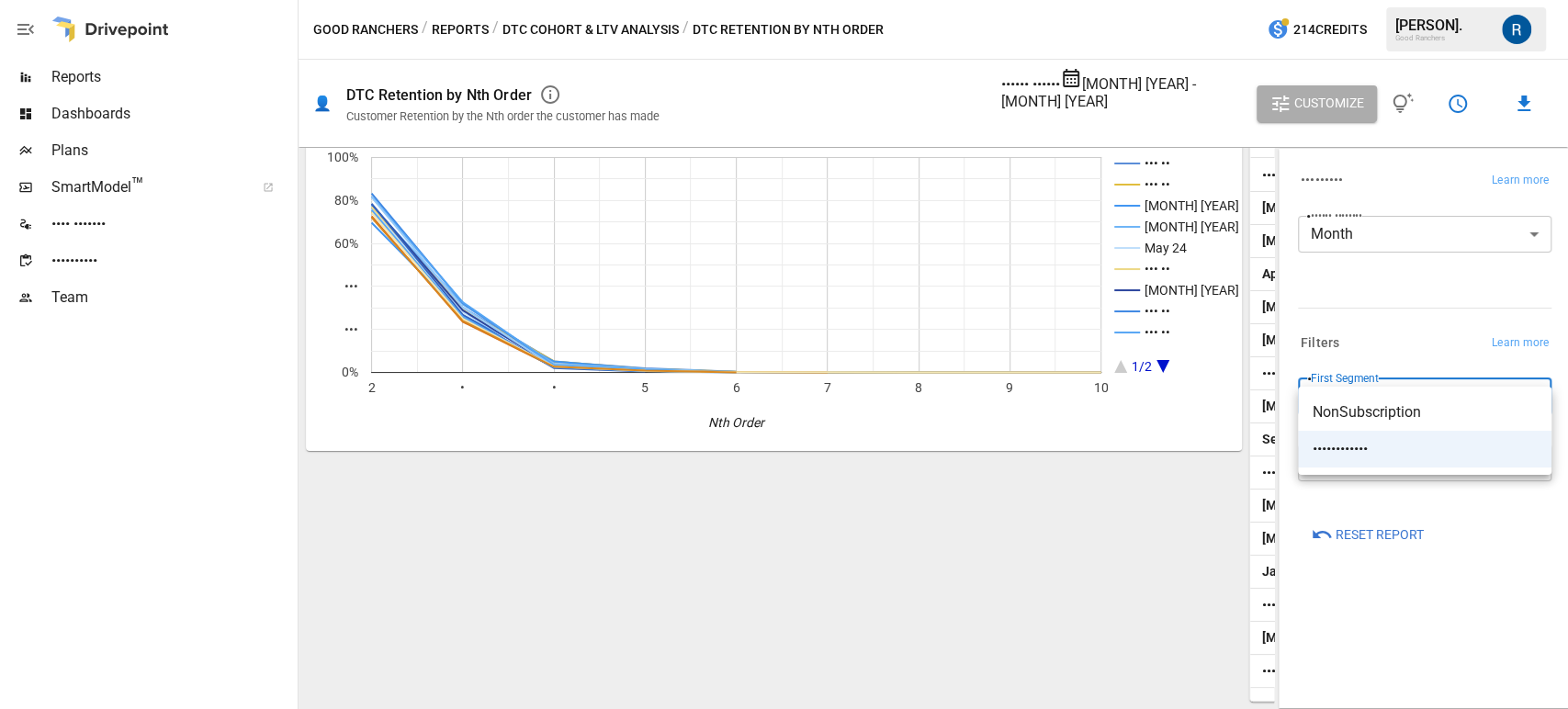 click on "NonSubscription" at bounding box center [1425, 412] 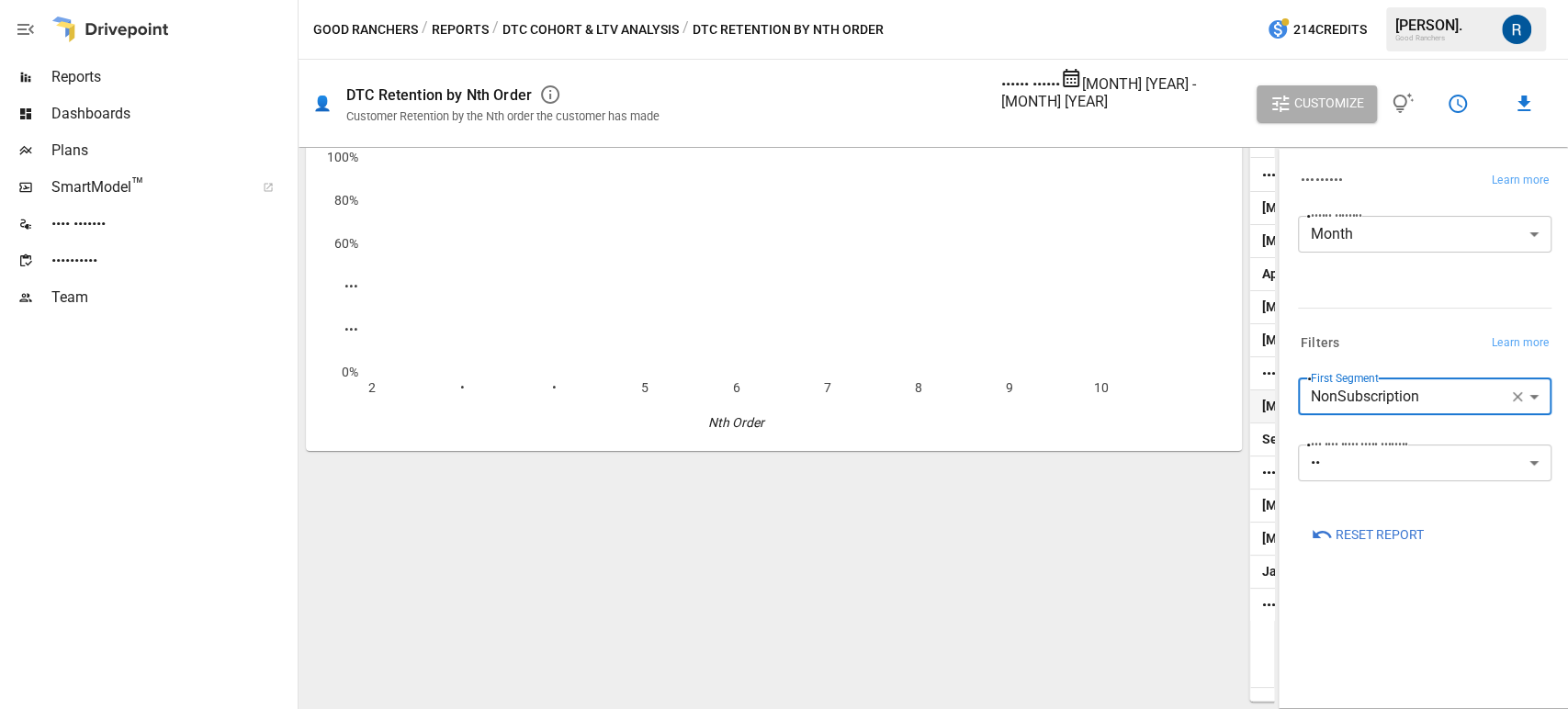 scroll, scrollTop: 433, scrollLeft: 0, axis: vertical 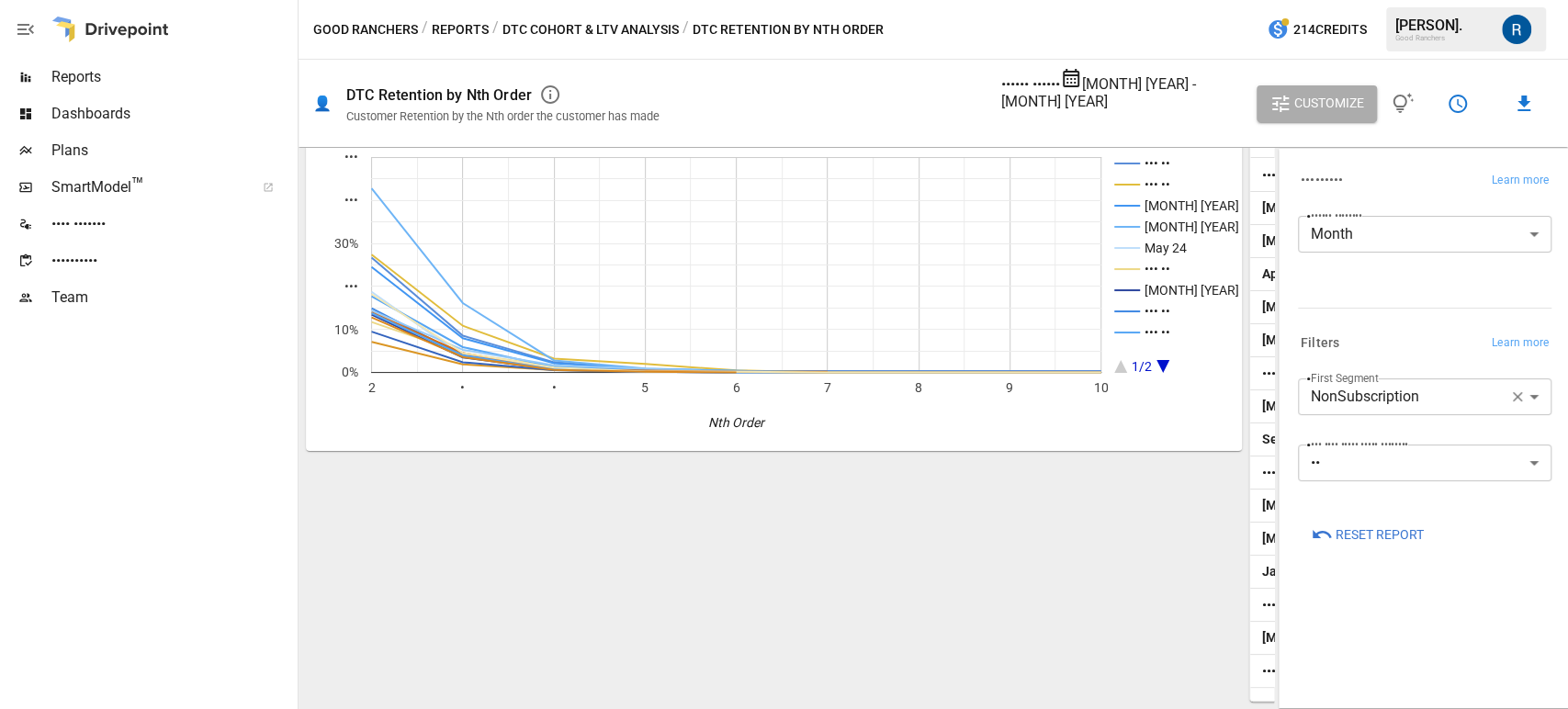 click on "**********" at bounding box center [1421, 393] 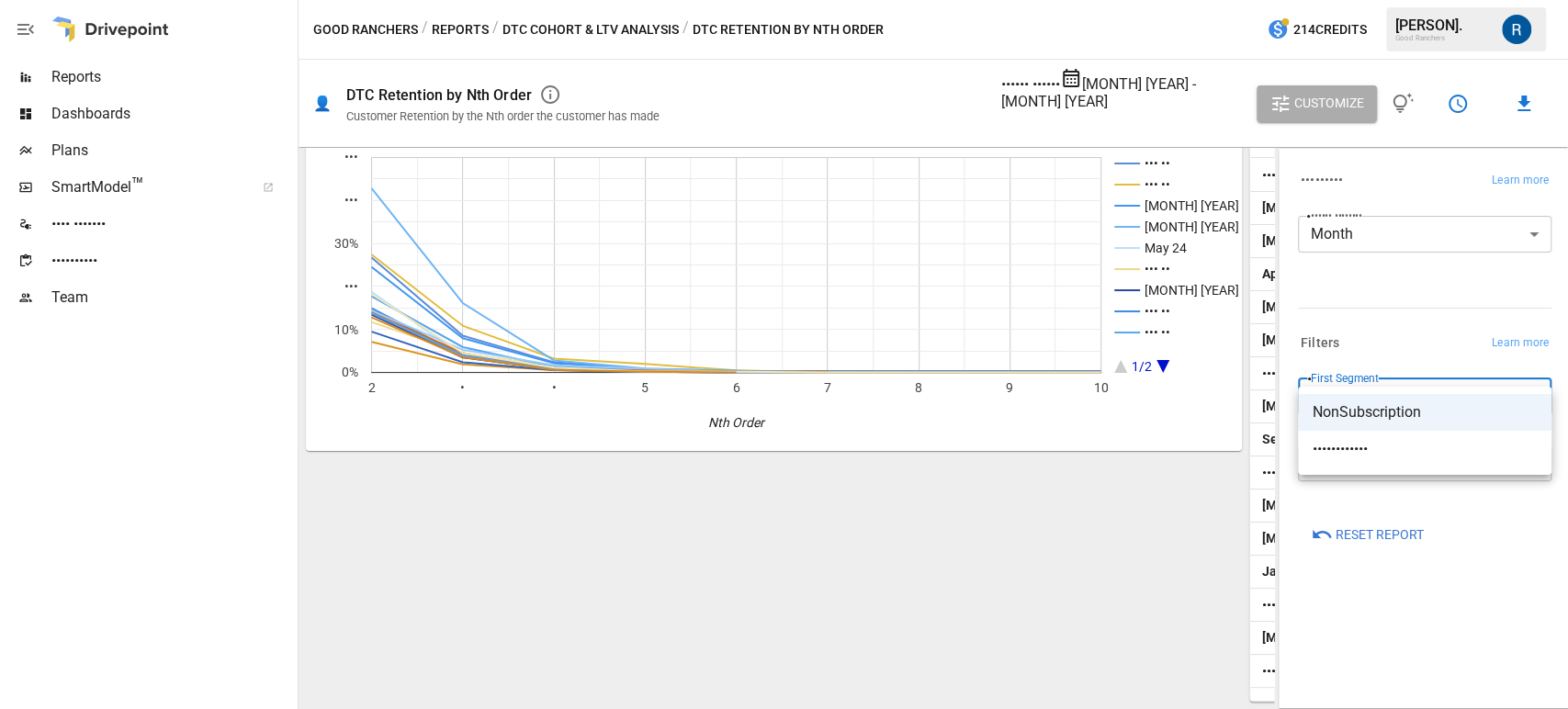 click on "Reports Dashboards Plans SmartModel ™ Data Sources Scorecards Team Good Ranchers / Reports / DTC Cohort & LTV Analysis / DTC Retention by Nth Order 214  Credits [PERSON] Good Ranchers 👤 DTC Retention by Nth Order Customer Retention by the Nth order the customer has made Cohort Months [MONTH]-[YEAR] [PERCENT] [PERCENT] [PERCENT] [PERCENT] [PERCENT] [PERCENT] [PERCENT] [PERCENT] [PERCENT] [PERCENT] [MONTH]-[YEAR] [PERCENT] [PERCENT] [PERCENT] [PERCENT] [PERCENT] [PERCENT] [PERCENT] [PERCENT] [PERCENT] [PERCENT] [MONTH]-[YEAR] [PERCENT] [PERCENT] [PERCENT] [PERCENT] [PERCENT] [PERCENT] [PERCENT] [PERCENT] [PERCENT] [PERCENT] [MONTH]-[YEAR] [PERCENT] [PERCENT] [PERCENT] [PERCENT] [PERCENT] [PERCENT] [PERCENT] [PERCENT] [PERCENT] [PERCENT] [MONTH]-[YEAR] [PERCENT] [PERCENT] [PERCENT] [PERCENT] [PERCENT] [PERCENT] [PERCENT] [PERCENT] [PERCENT] [PERCENT] [MONTH]-[YEAR] [PERCENT] [PERCENT] [PERCENT] [PERCENT] [PERCENT] [PERCENT] [PERCENT] [PERCENT] [PERCENT] [PERCENT]" at bounding box center [784, 0] 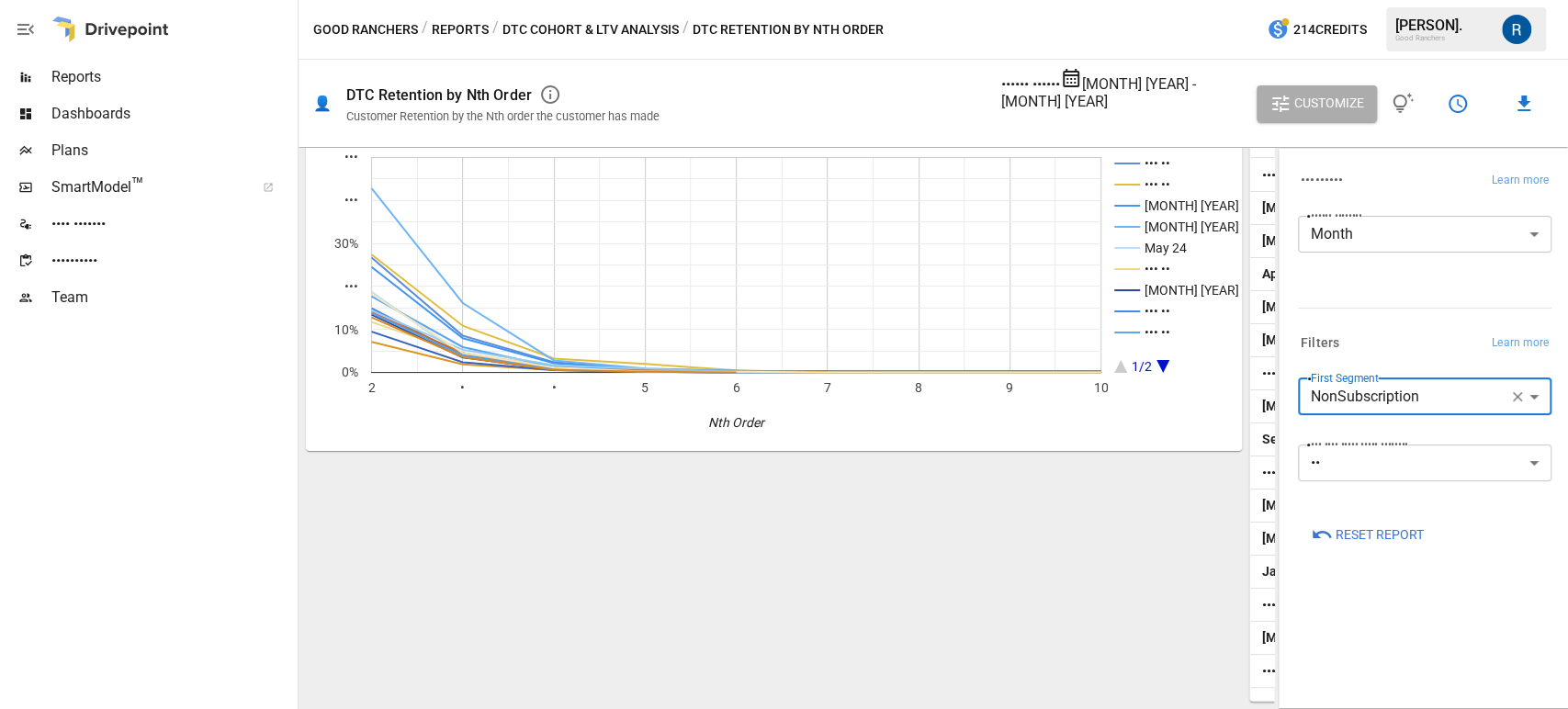 click on "Reports Dashboards Plans SmartModel ™ Data Sources Scorecards Team Good Ranchers / Reports / DTC Cohort & LTV Analysis / DTC Retention by Nth Order 214  Credits [PERSON] Good Ranchers 👤 DTC Retention by Nth Order Customer Retention by the Nth order the customer has made Cohort Months [MONTH]-[YEAR] [PERCENT] [PERCENT] [PERCENT] [PERCENT] [PERCENT] [PERCENT] [PERCENT] [PERCENT] [PERCENT] [PERCENT] [MONTH]-[YEAR] [PERCENT] [PERCENT] [PERCENT] [PERCENT] [PERCENT] [PERCENT] [PERCENT] [PERCENT] [PERCENT] [PERCENT] [MONTH]-[YEAR] [PERCENT] [PERCENT] [PERCENT] [PERCENT] [PERCENT] [PERCENT] [PERCENT] [PERCENT] [PERCENT] [PERCENT] [MONTH]-[YEAR] [PERCENT] [PERCENT] [PERCENT] [PERCENT] [PERCENT] [PERCENT] [PERCENT] [PERCENT] [PERCENT] [PERCENT] [MONTH]-[YEAR] [PERCENT] [PERCENT] [PERCENT] [PERCENT] [PERCENT] [PERCENT] [PERCENT] [PERCENT] [PERCENT] [PERCENT] [MONTH]-[YEAR] [PERCENT] [PERCENT] [PERCENT] [PERCENT] [PERCENT] [PERCENT] [PERCENT] [PERCENT] [PERCENT] [PERCENT]" at bounding box center (784, 0) 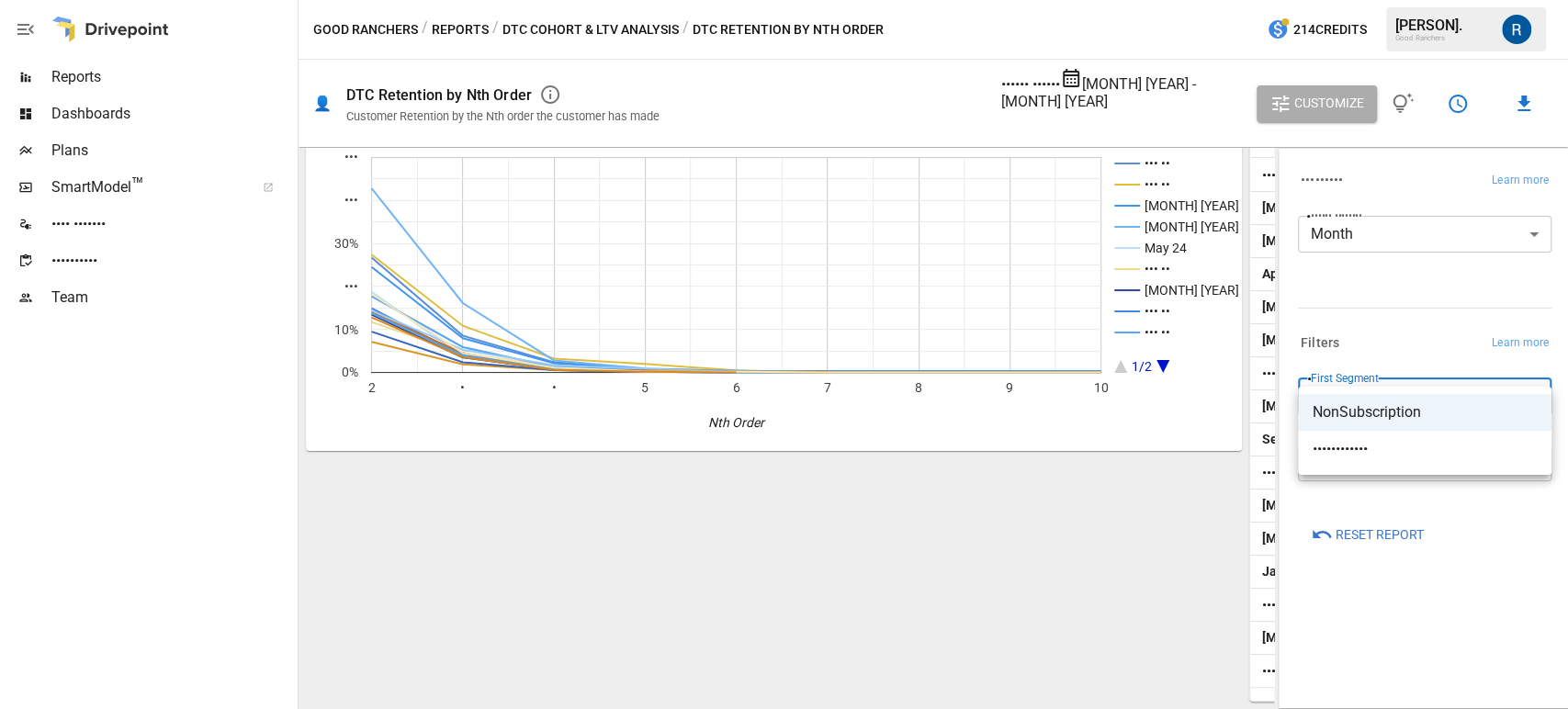 click on "••••••••••••" at bounding box center (1425, 412) 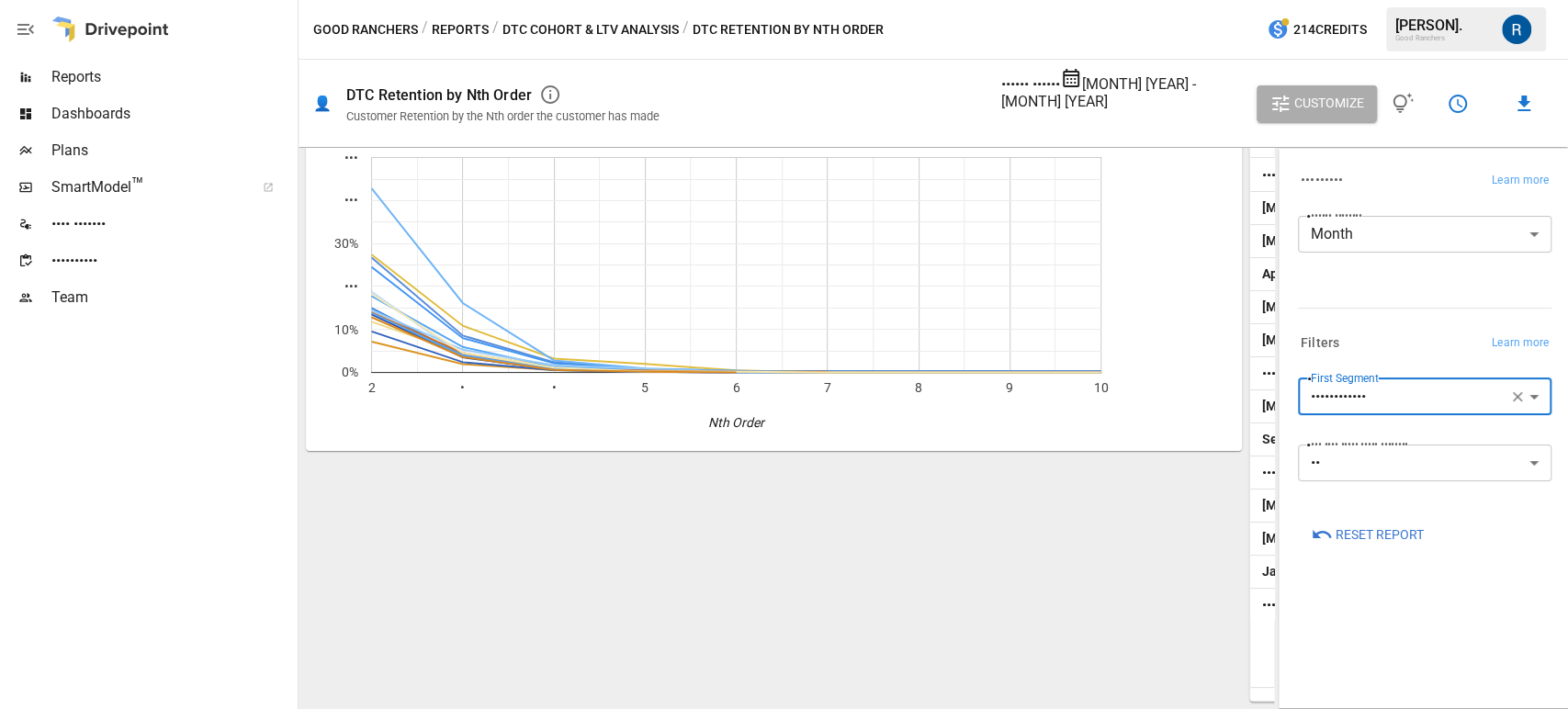 scroll, scrollTop: 433, scrollLeft: 0, axis: vertical 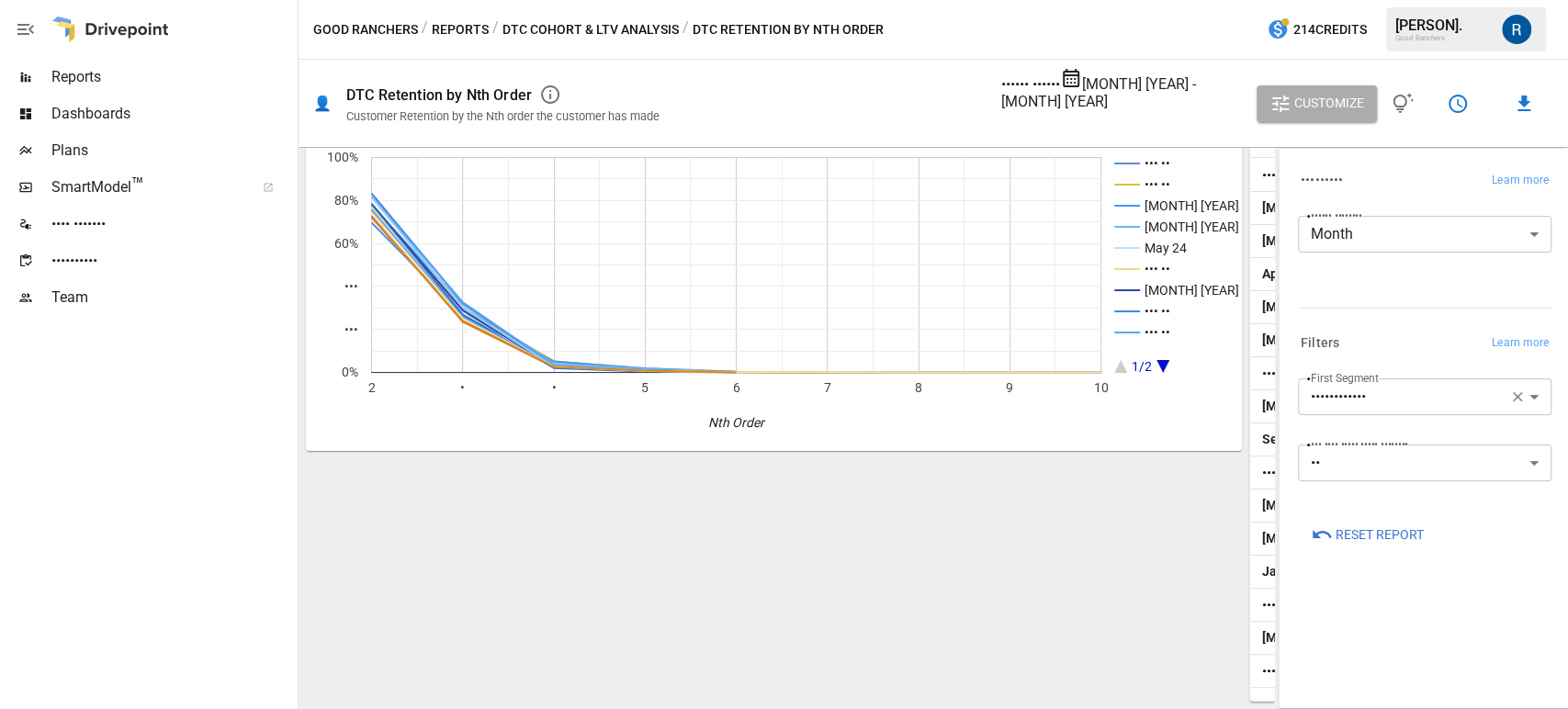 drag, startPoint x: 1281, startPoint y: 194, endPoint x: 1288, endPoint y: 204, distance: 12.206556 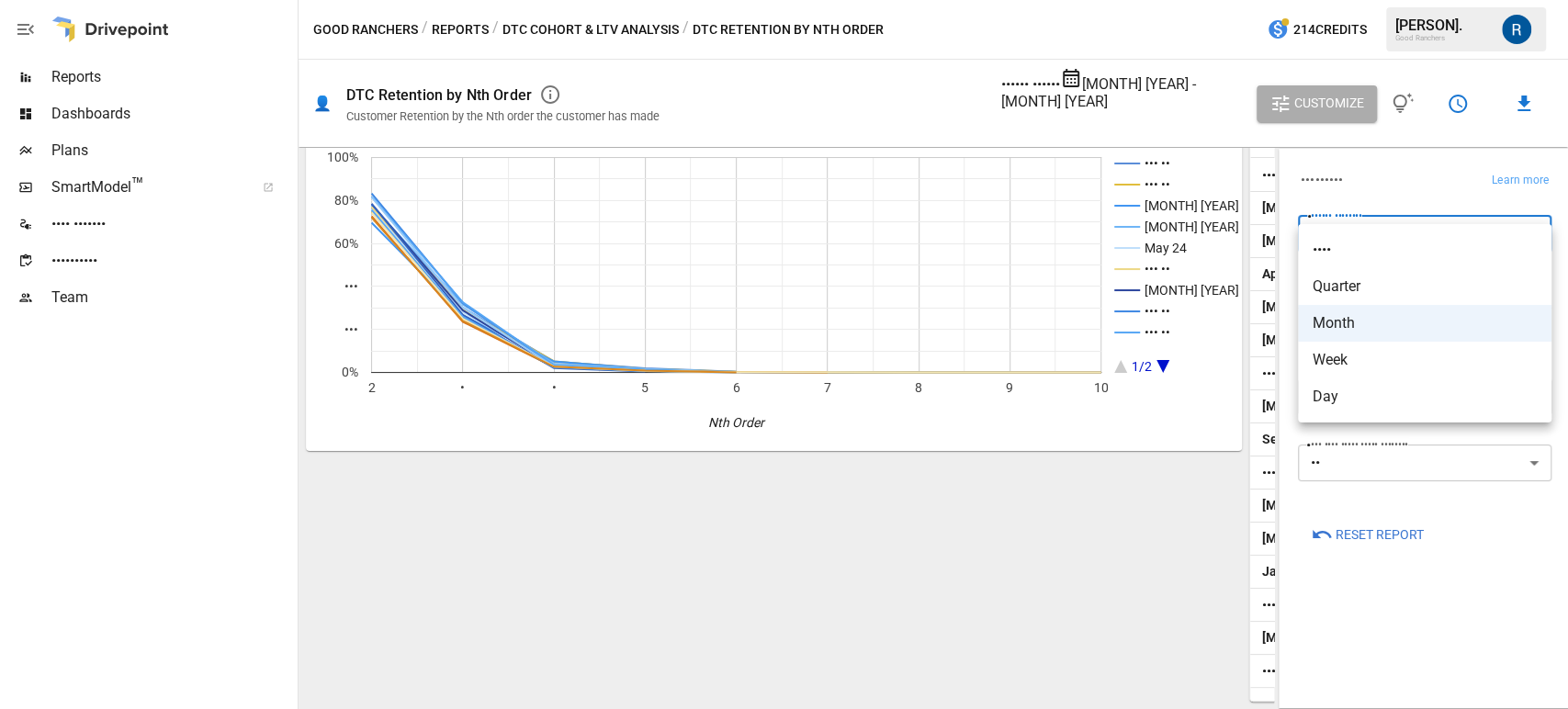 click on "Reports Dashboards Plans SmartModel ™ Data Sources Scorecards Team Good Ranchers / Reports / DTC Cohort & LTV Analysis / DTC Retention by Nth Order 214  Credits [NAME] Good Ranchers 👤 DTC Retention by Nth Order Customer Retention by the Nth order the customer has made Cohort Months [MONTH] [YEAR] - [MONTH] [YEAR] Customize For visual display, only the first 10 orders are outputted. Jan 24 Feb 24 Mar 24 Apr 24 May 24 Jun 24 Jul 24 Aug 24 Sep 24 1/2 2 3 4 5 6 7 8 9 10 0% 20% 40% 60% 80% 100% Nth Order 50%                                                            Nth Order Cohort Month  Cohort Size   2   3   4   5   6   7   8   9   10   11 Jan-24 2,284 76.66% 30.17% 5.08% 1.97% 0.39% 0.09% 0.04% 0.00% 0.00% 0.00% Feb-24 2,246 74.84% 29.16% 5.16% 1.65% 0.36% 0.18% 0.09% 0.09% Mar-24 2,874 69.66% 26.65% 5.11% 1.64% 0.21% 0.03% Apr-24 1,642 77.71% 31.67% 4.14% 1.64% 0.24% 0.06% May-24 2,096 76.05% 28.05% 3.77% 1.34% 0.29% 0.10% 0.10% 0.05% 0.05% 0.05% Jun-24 2,697 77.05% 29.92% 3.45%" at bounding box center (784, 0) 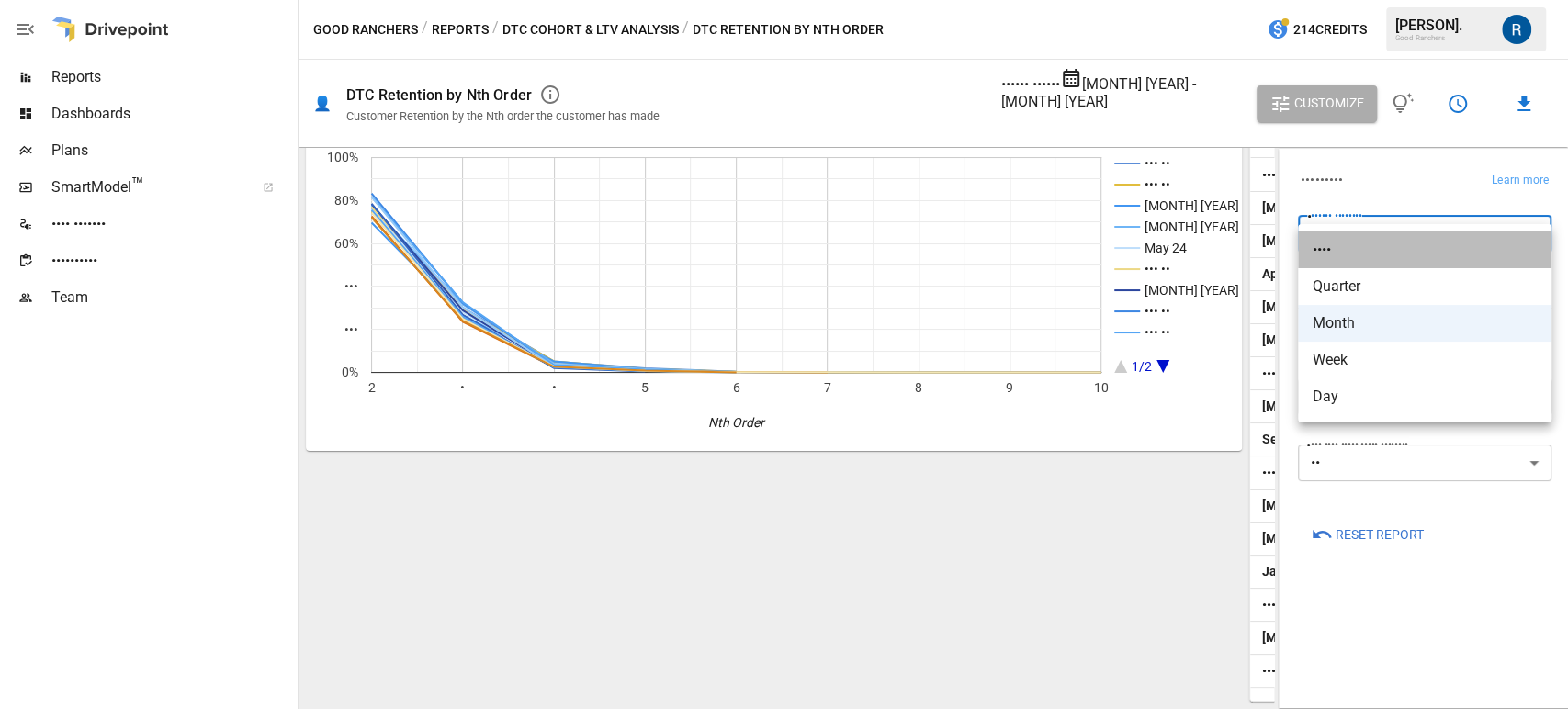 click on "••••" at bounding box center [1425, 250] 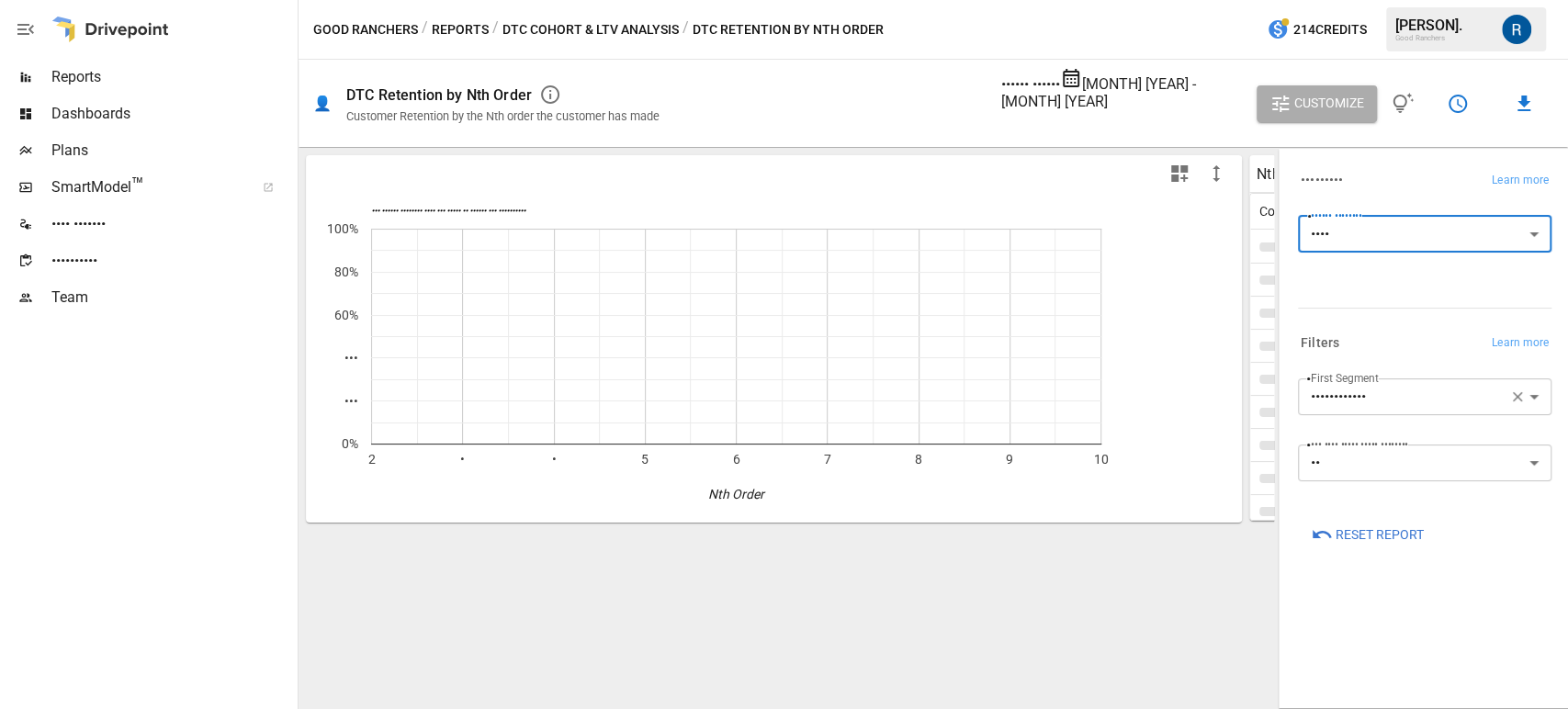 scroll, scrollTop: 184, scrollLeft: 0, axis: vertical 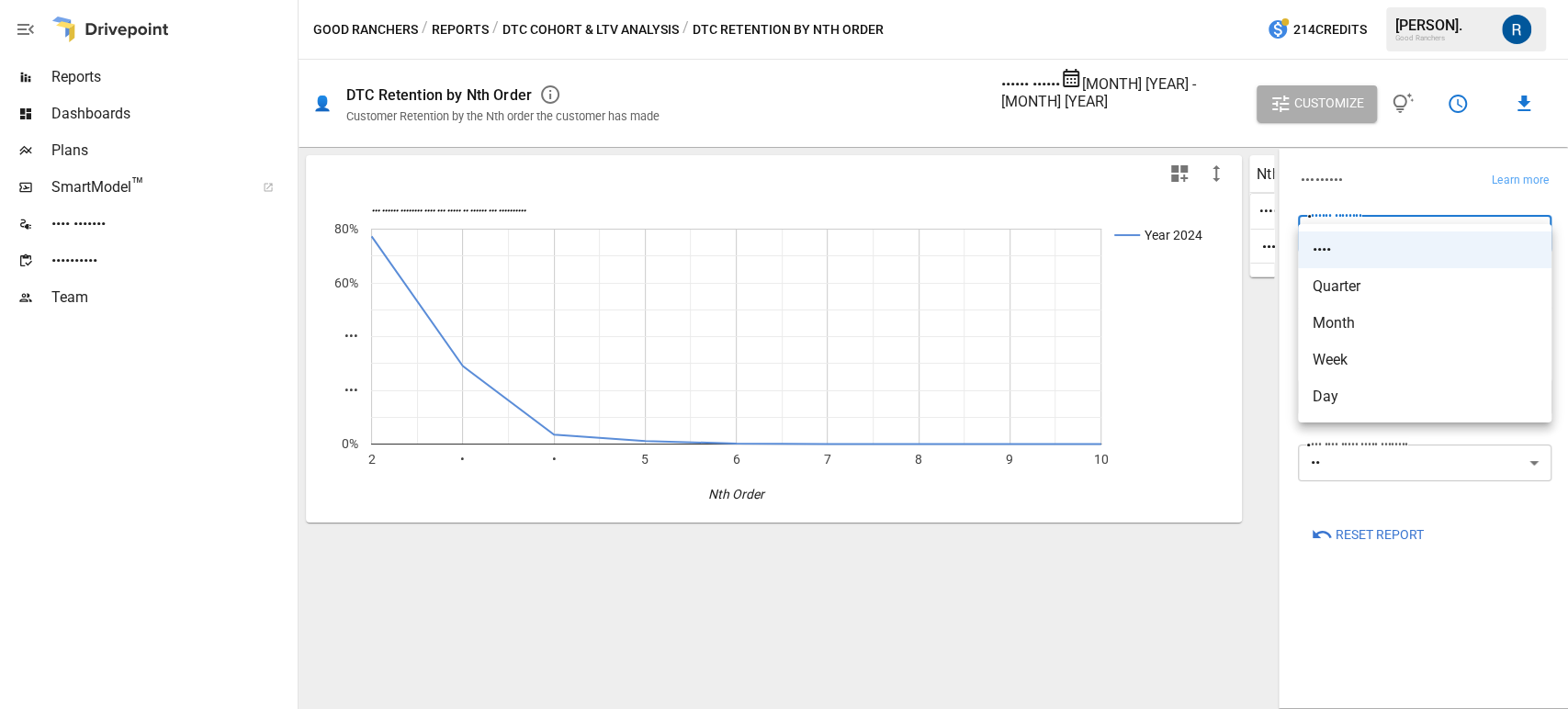 click on "**********" at bounding box center [784, 0] 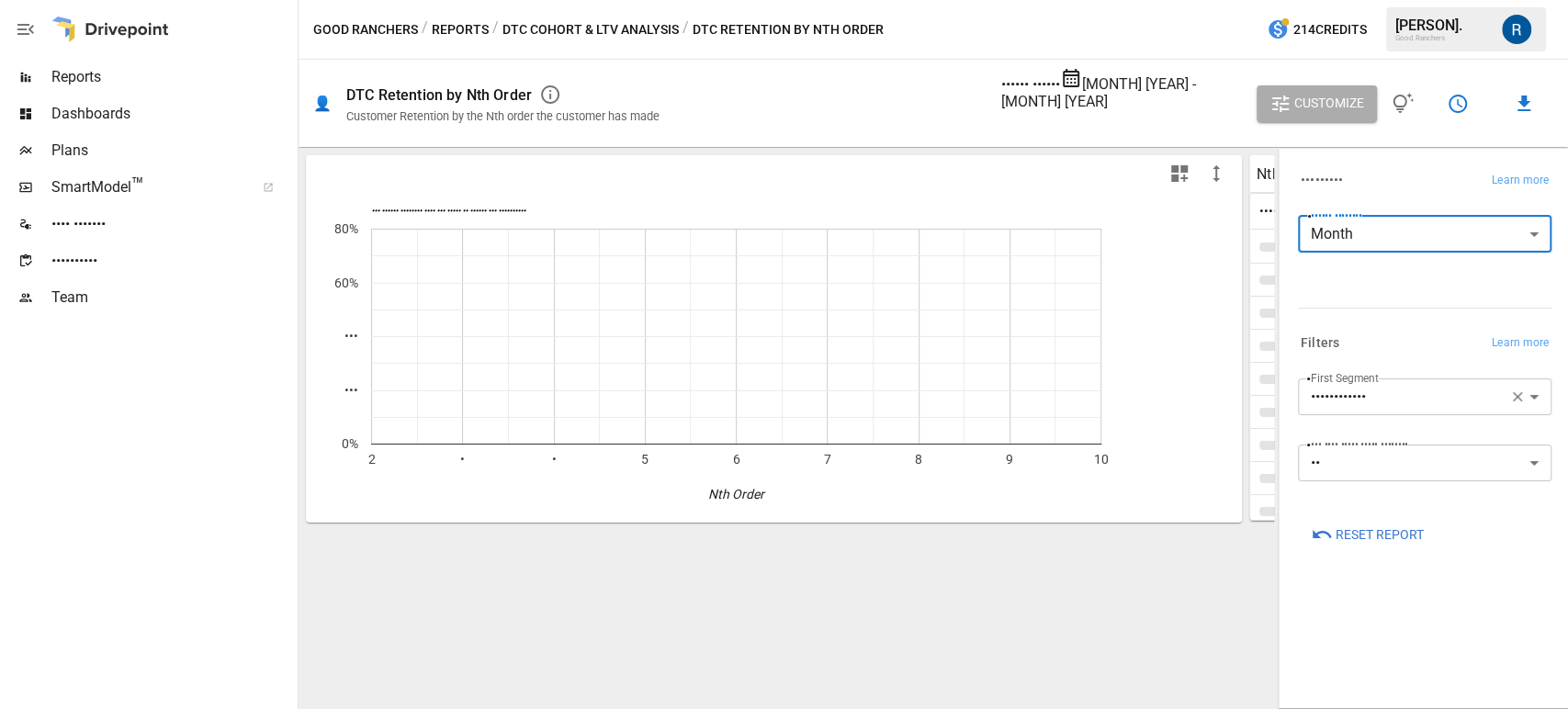 scroll, scrollTop: 433, scrollLeft: 0, axis: vertical 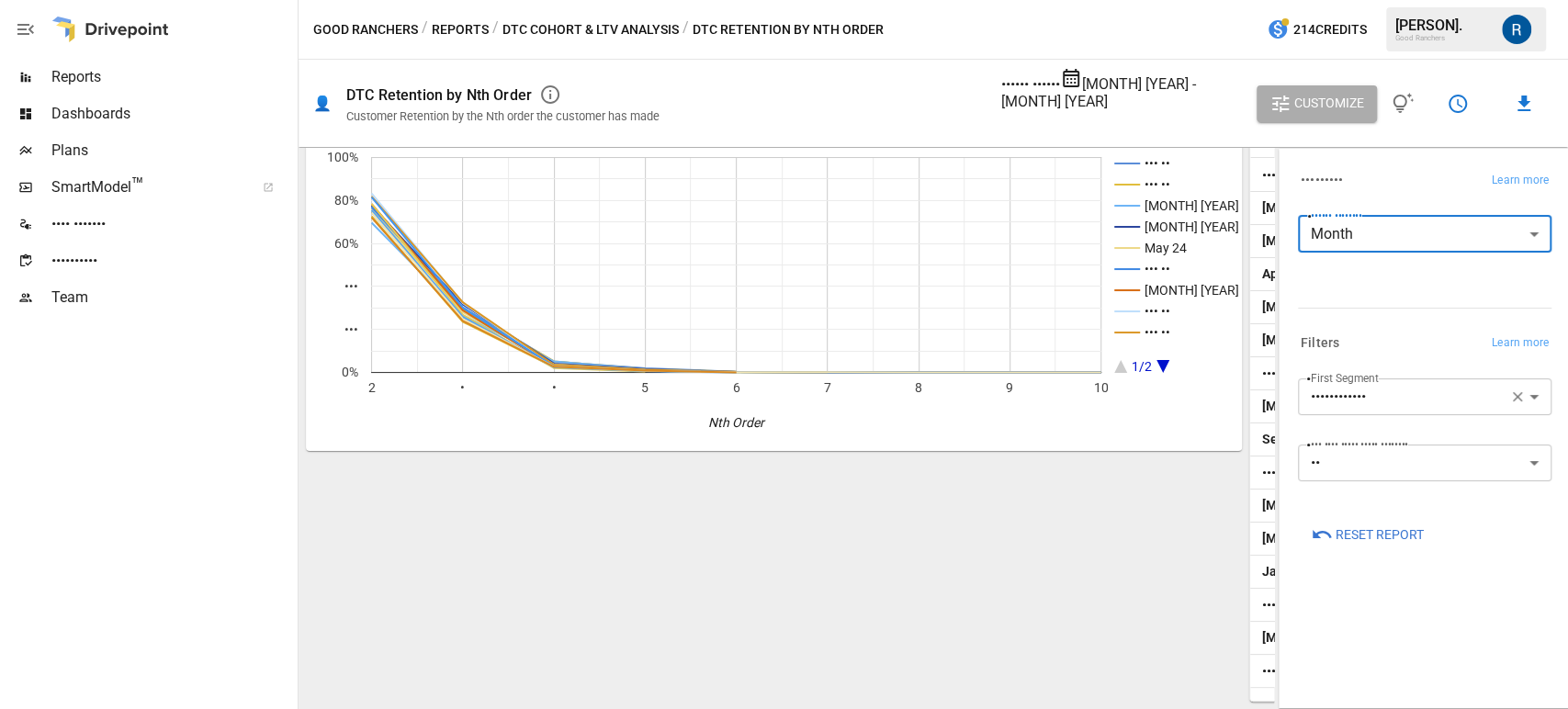 click at bounding box center [1524, 103] 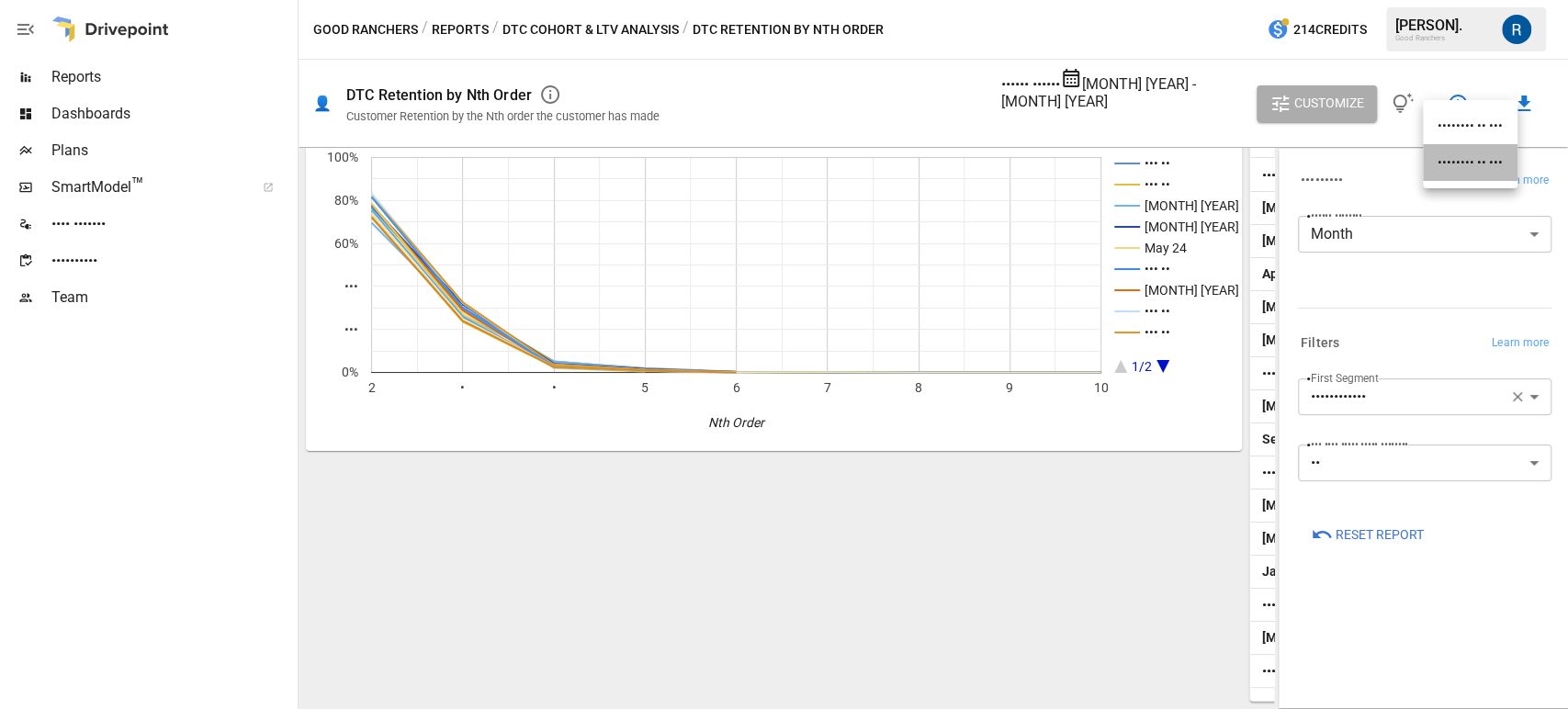 click on "•••••••• •• •••" at bounding box center [1470, 163] 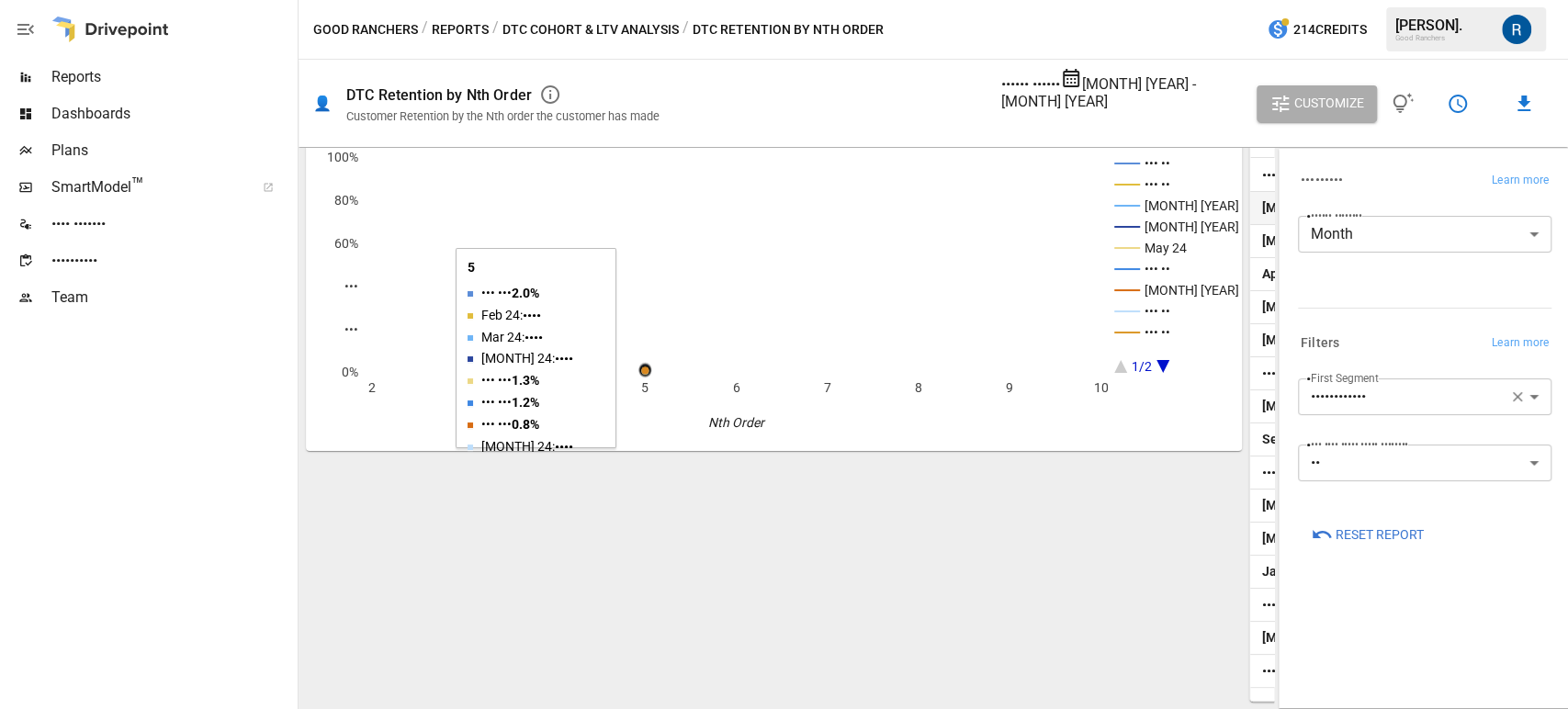 scroll, scrollTop: 0, scrollLeft: 0, axis: both 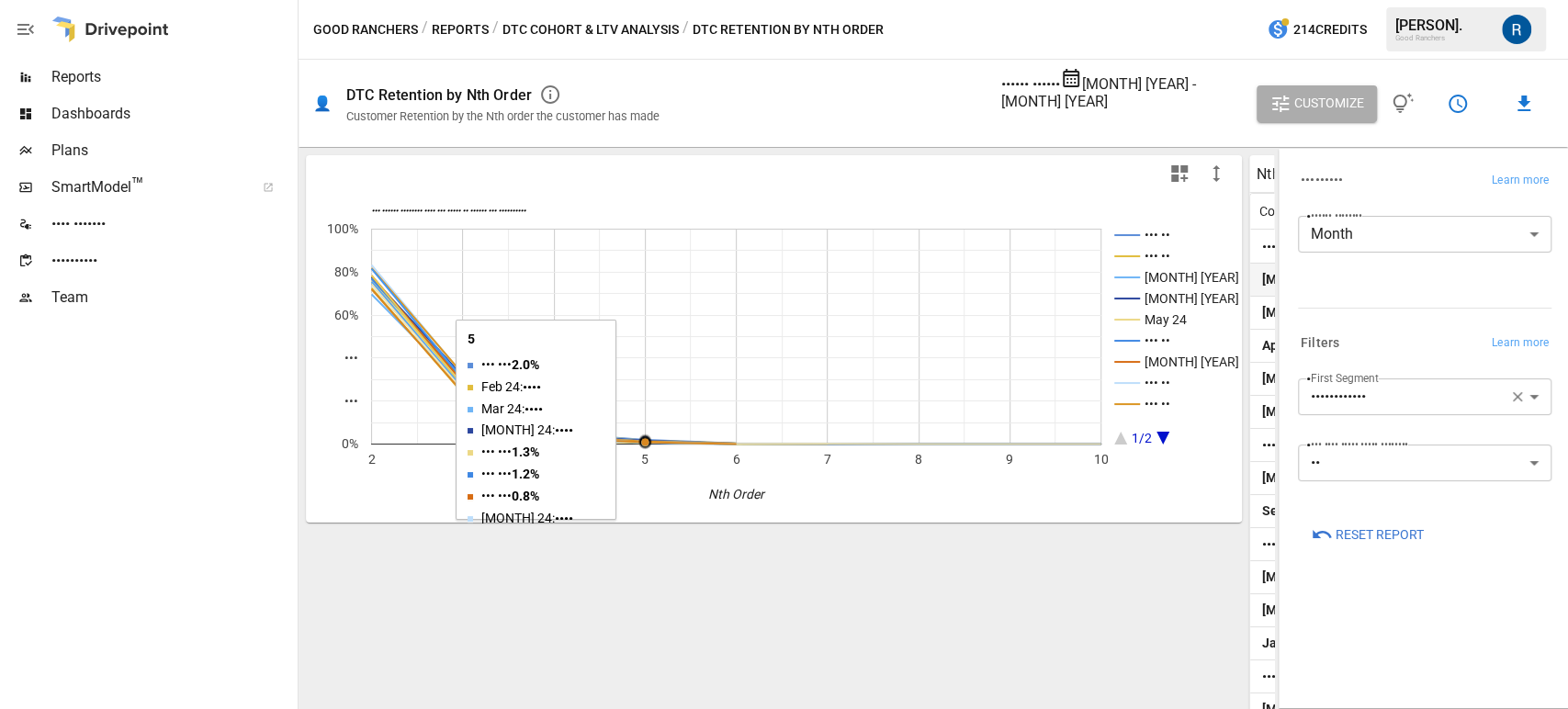 type 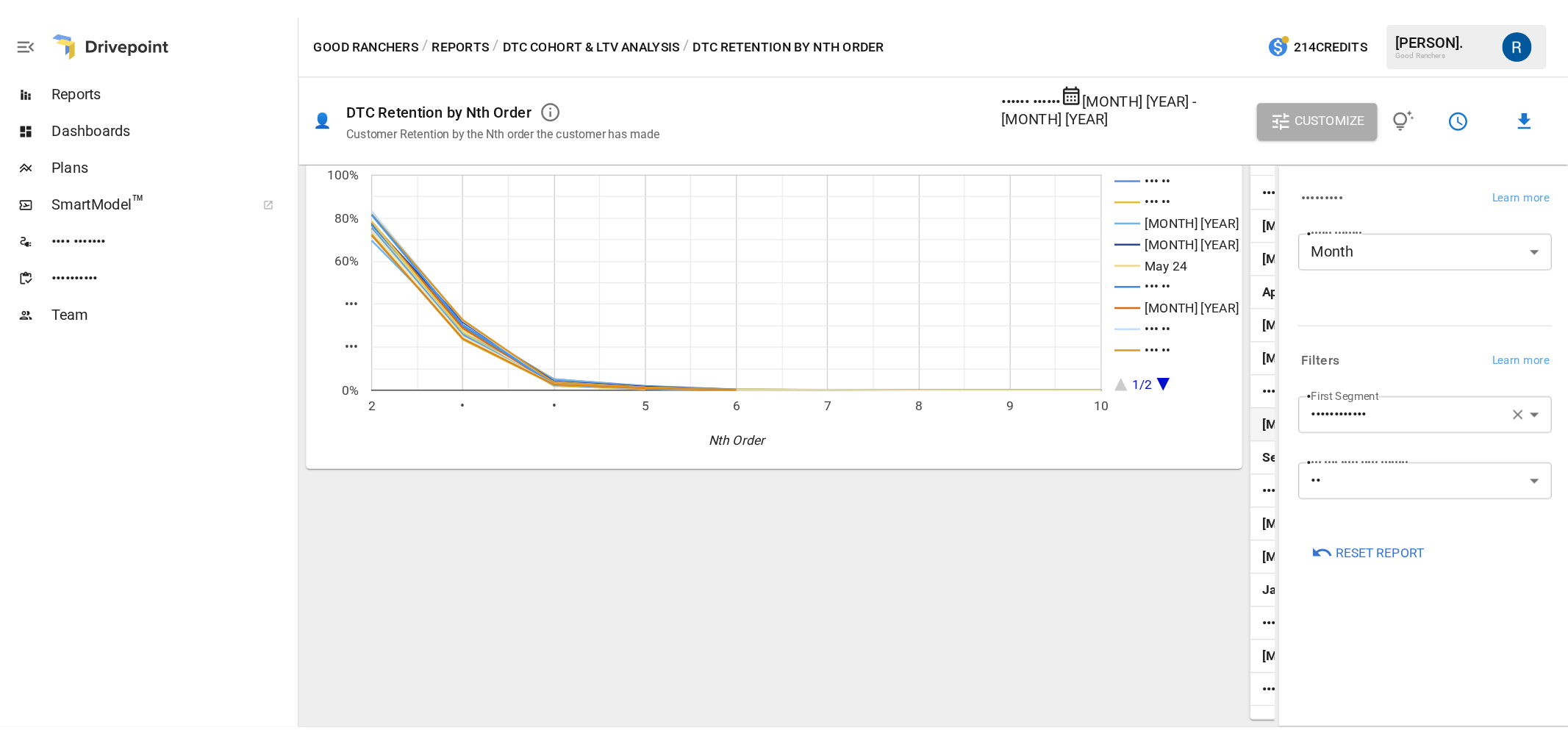 scroll, scrollTop: 0, scrollLeft: 0, axis: both 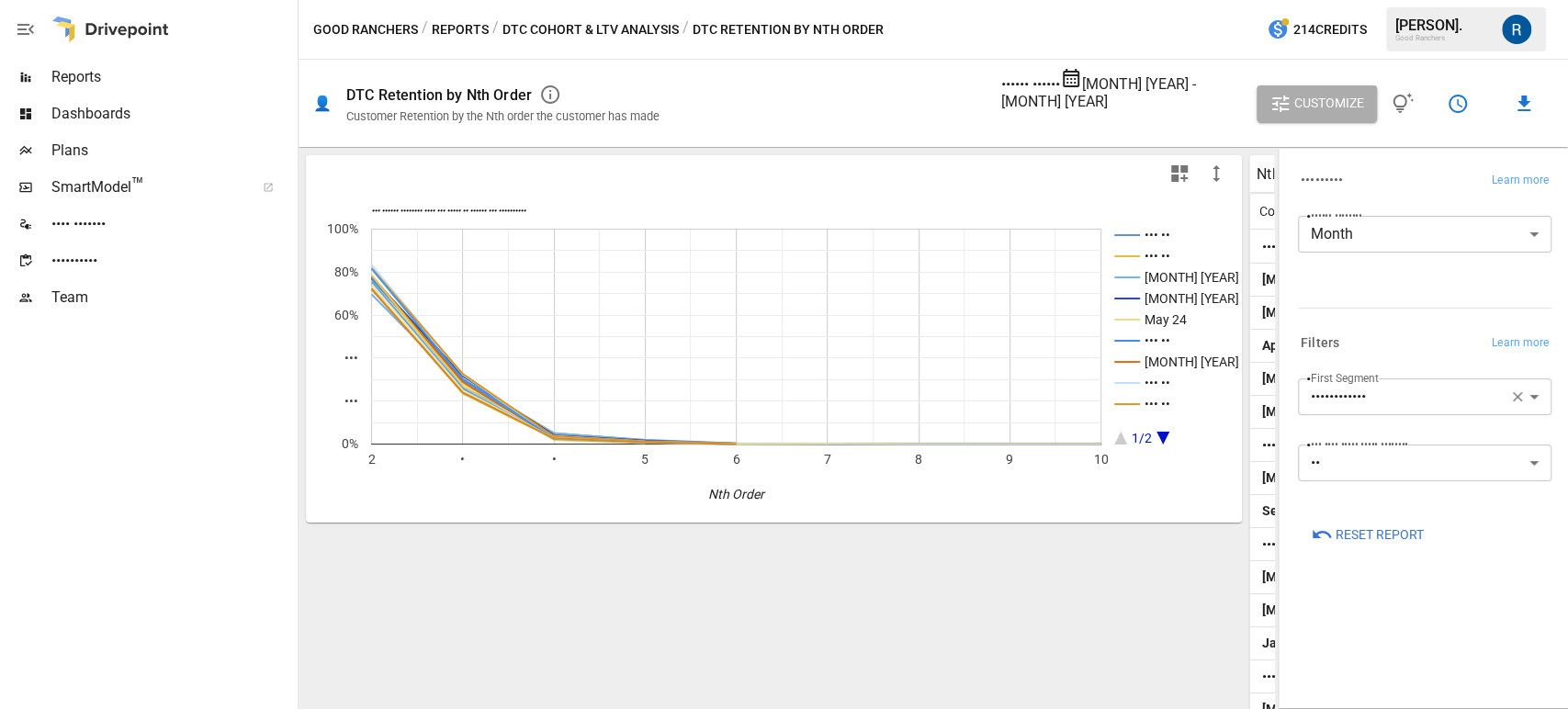 click on "DTC Cohort & LTV Analysis" at bounding box center [460, 29] 